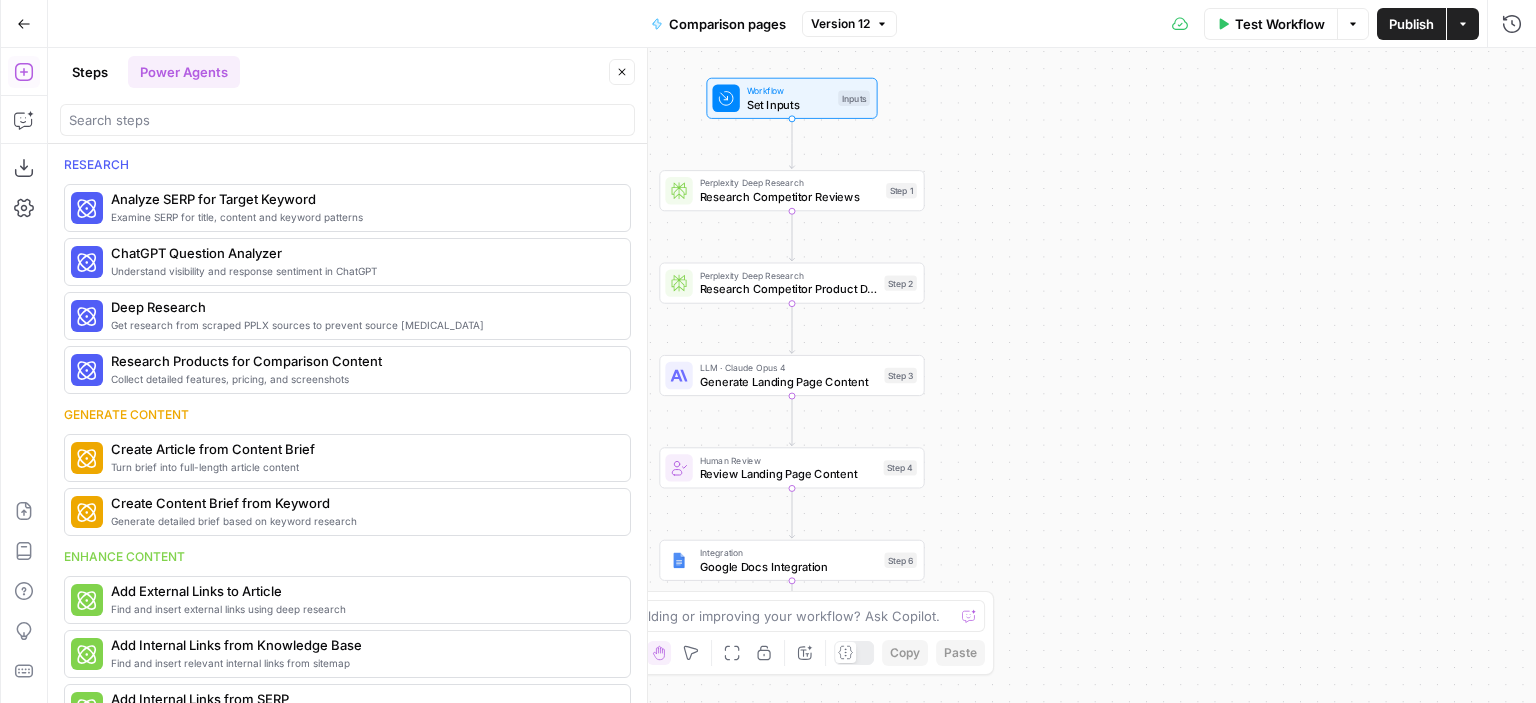 scroll, scrollTop: 0, scrollLeft: 0, axis: both 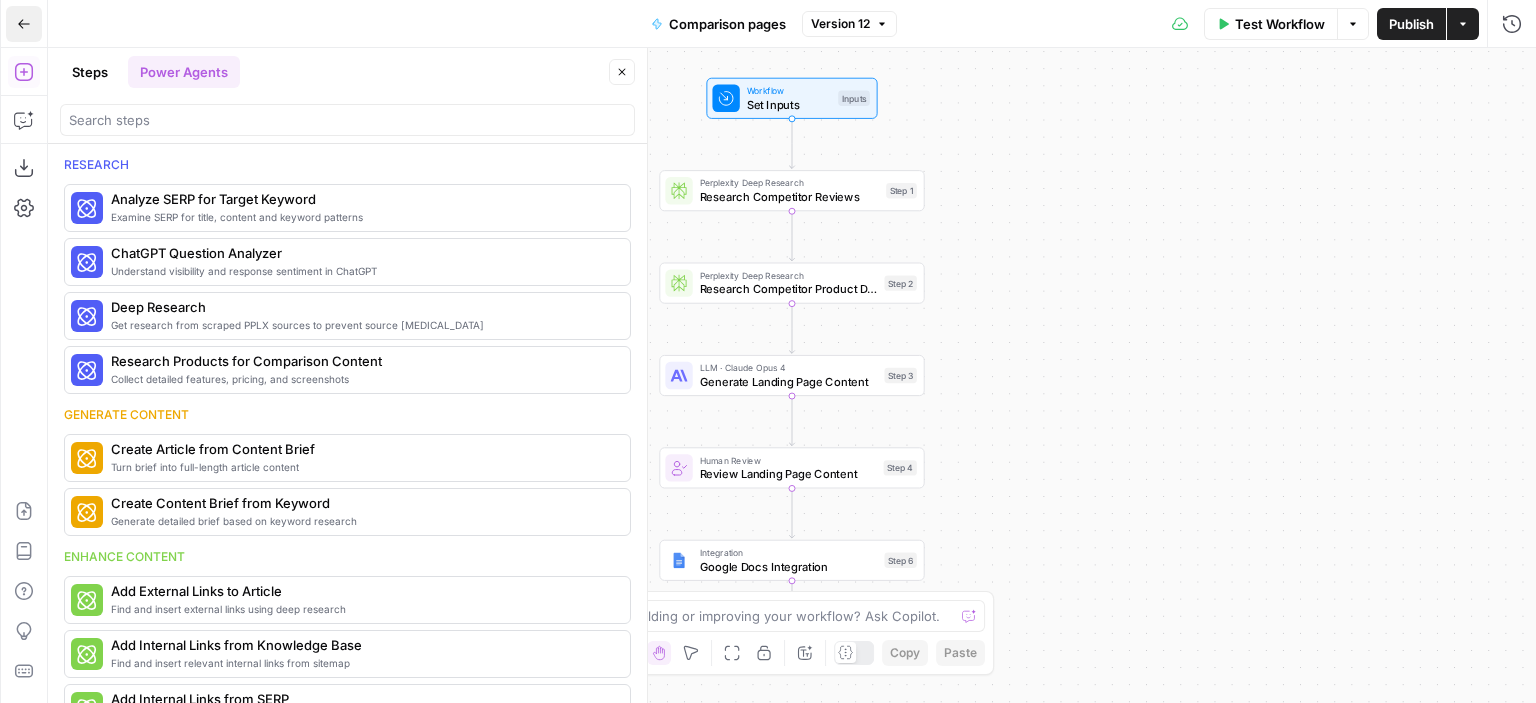 click 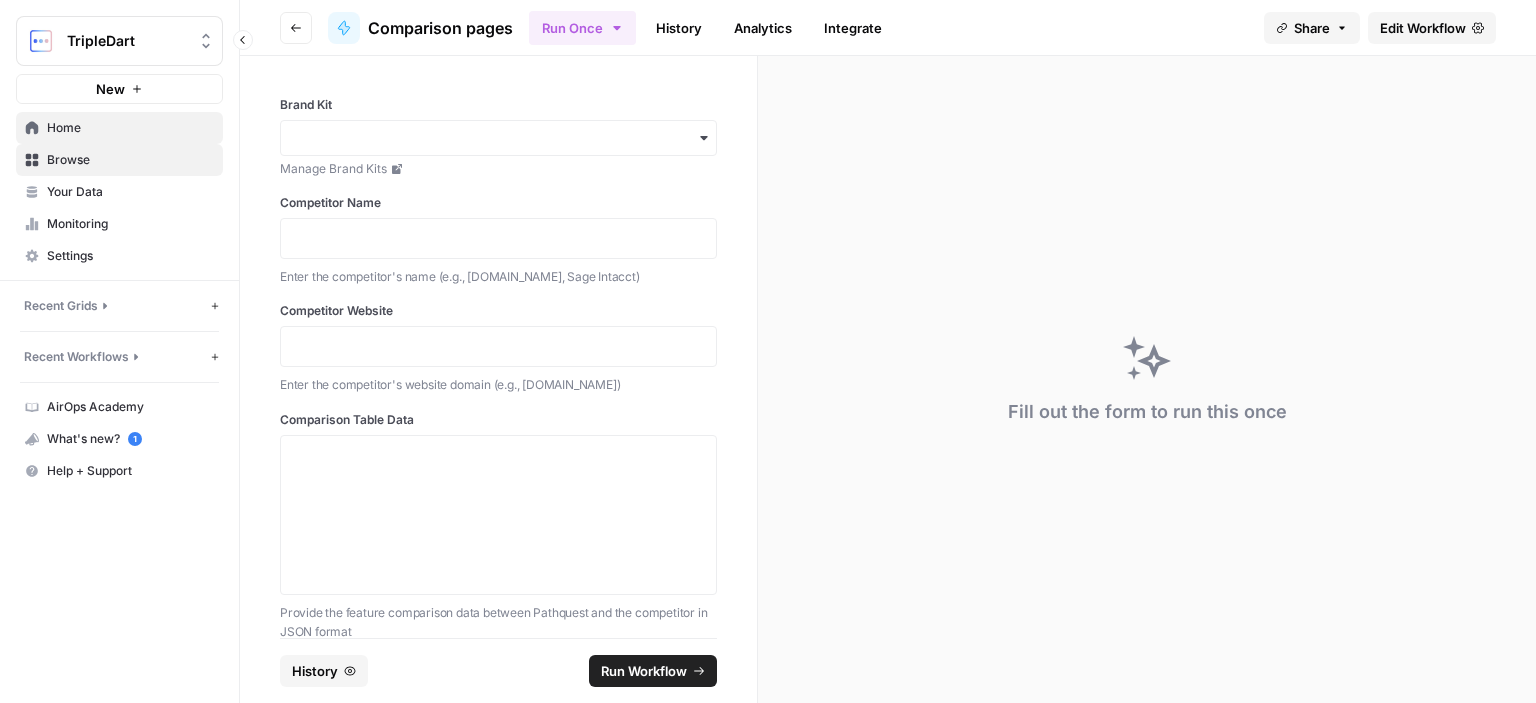 click on "Home" at bounding box center (130, 128) 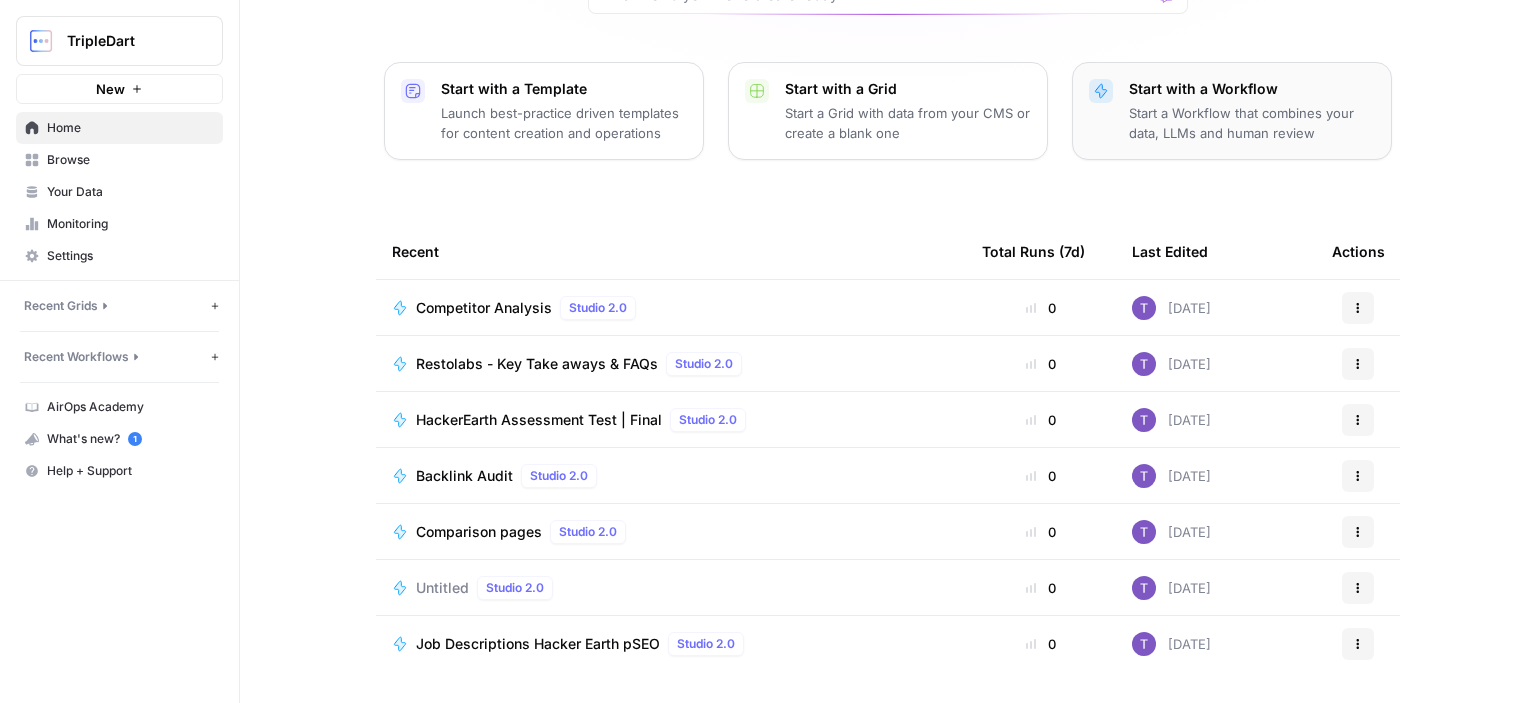 scroll, scrollTop: 0, scrollLeft: 0, axis: both 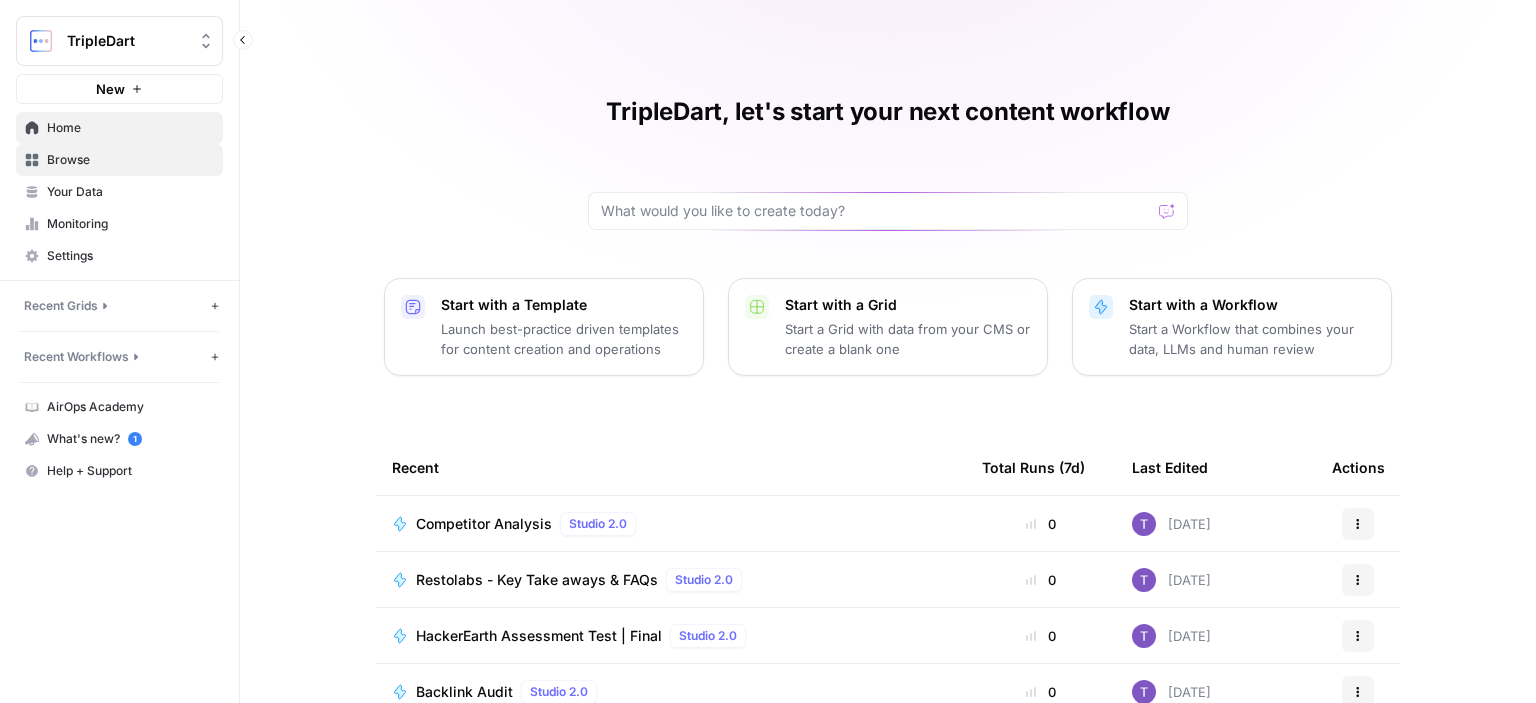 click on "Browse" at bounding box center [130, 160] 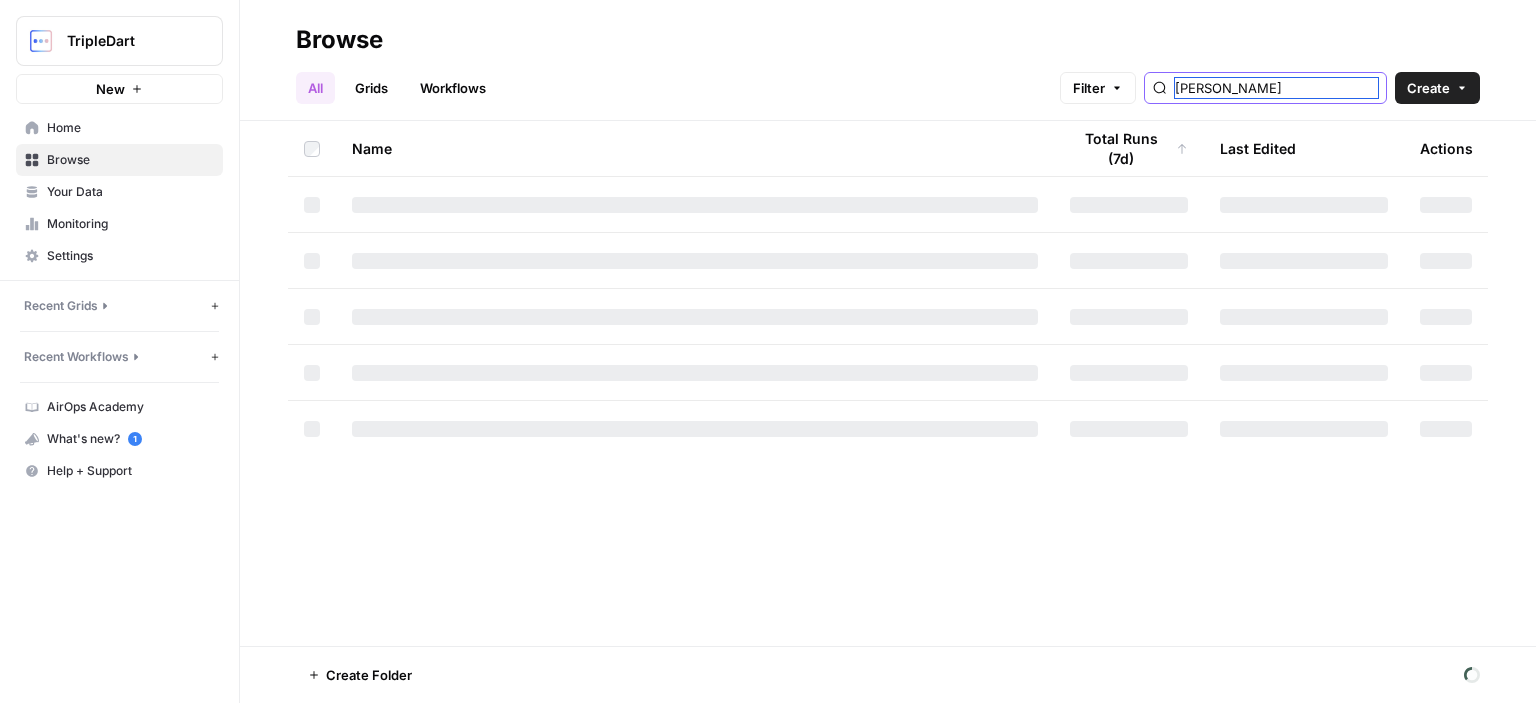 click on "[PERSON_NAME]" at bounding box center [1276, 88] 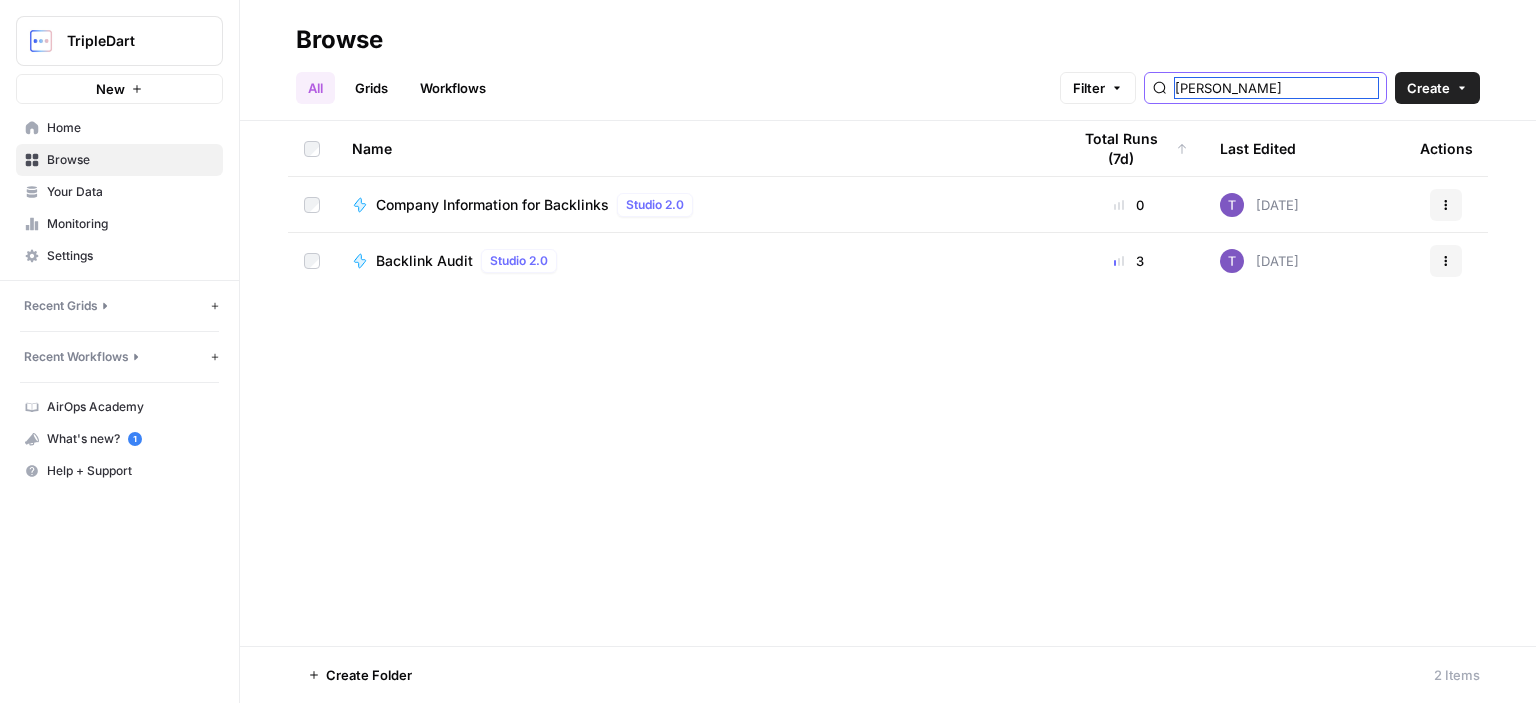 click on "[PERSON_NAME]" at bounding box center (1276, 88) 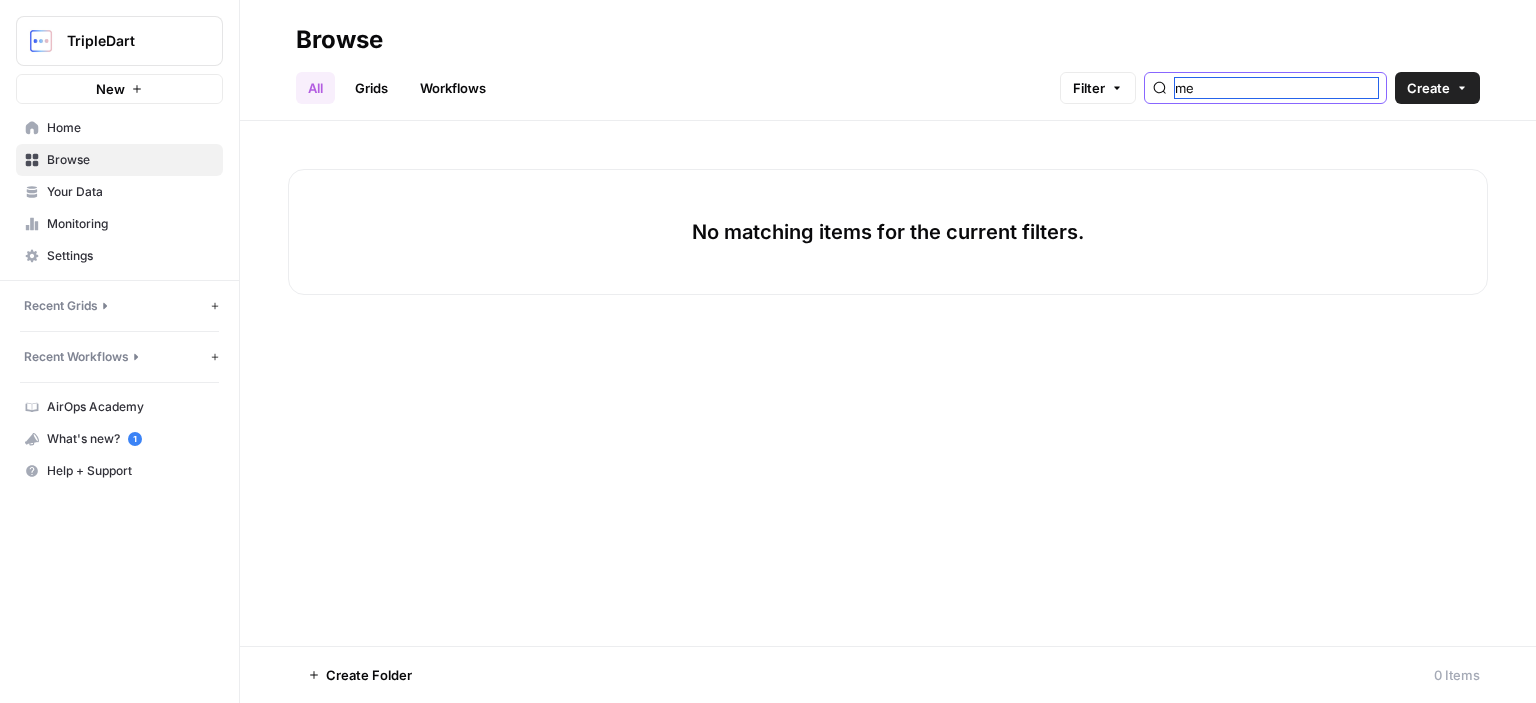 type on "m" 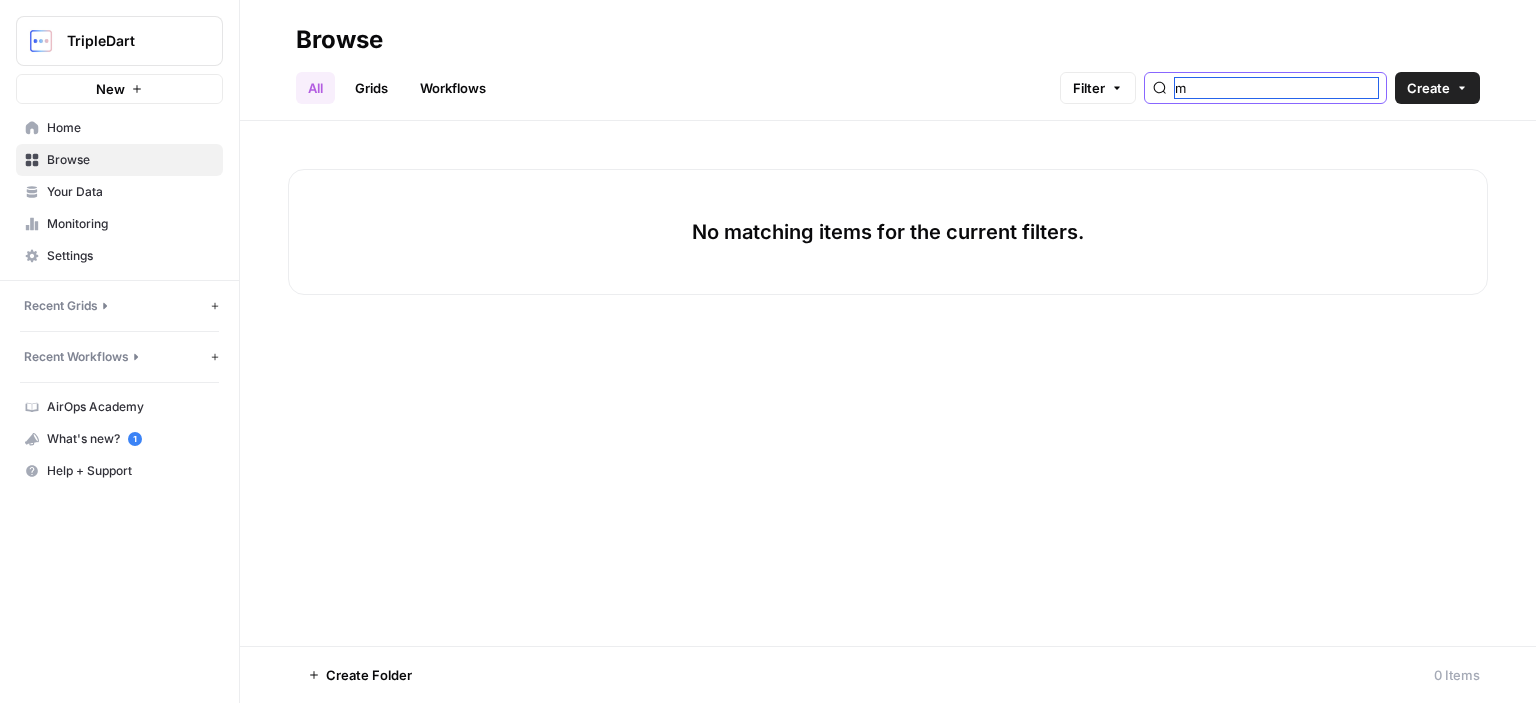 type 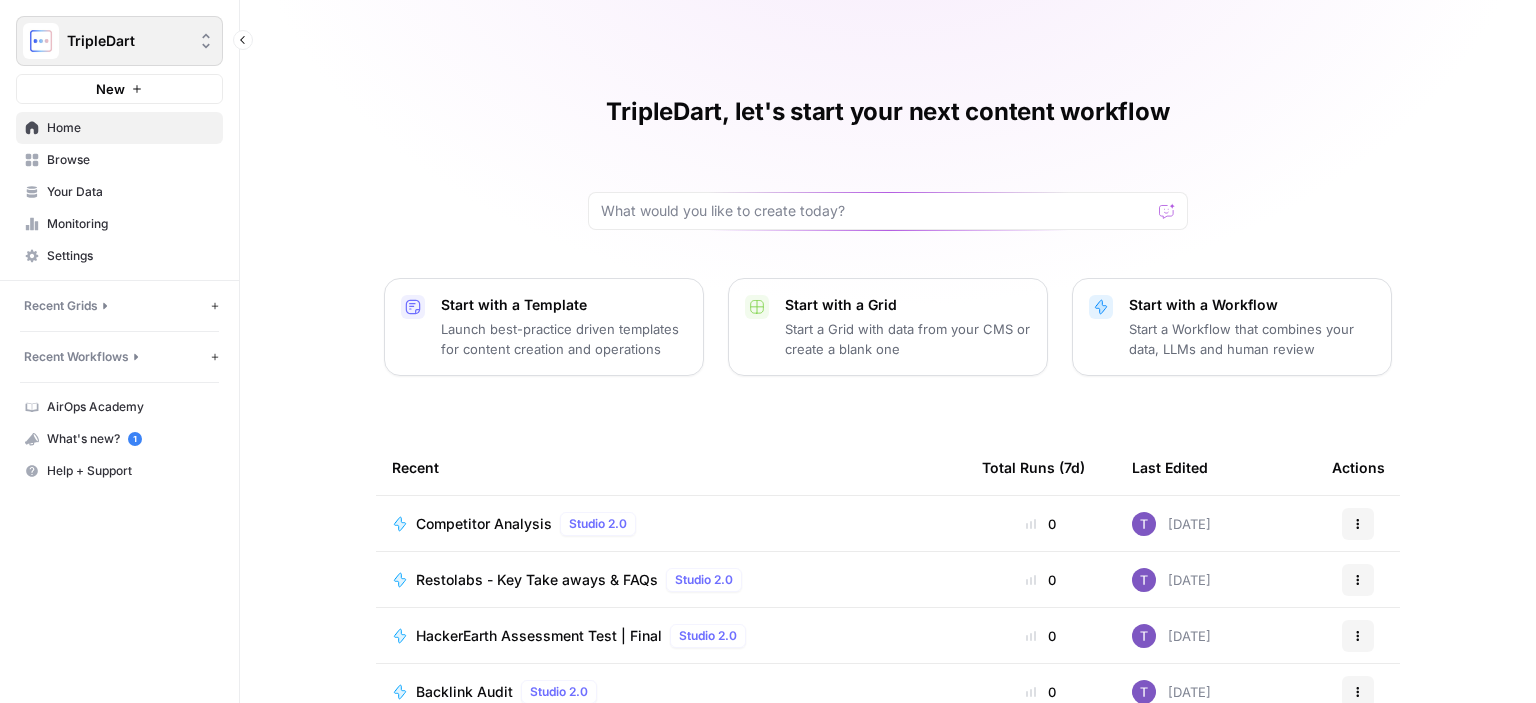 click on "TripleDart" at bounding box center (127, 41) 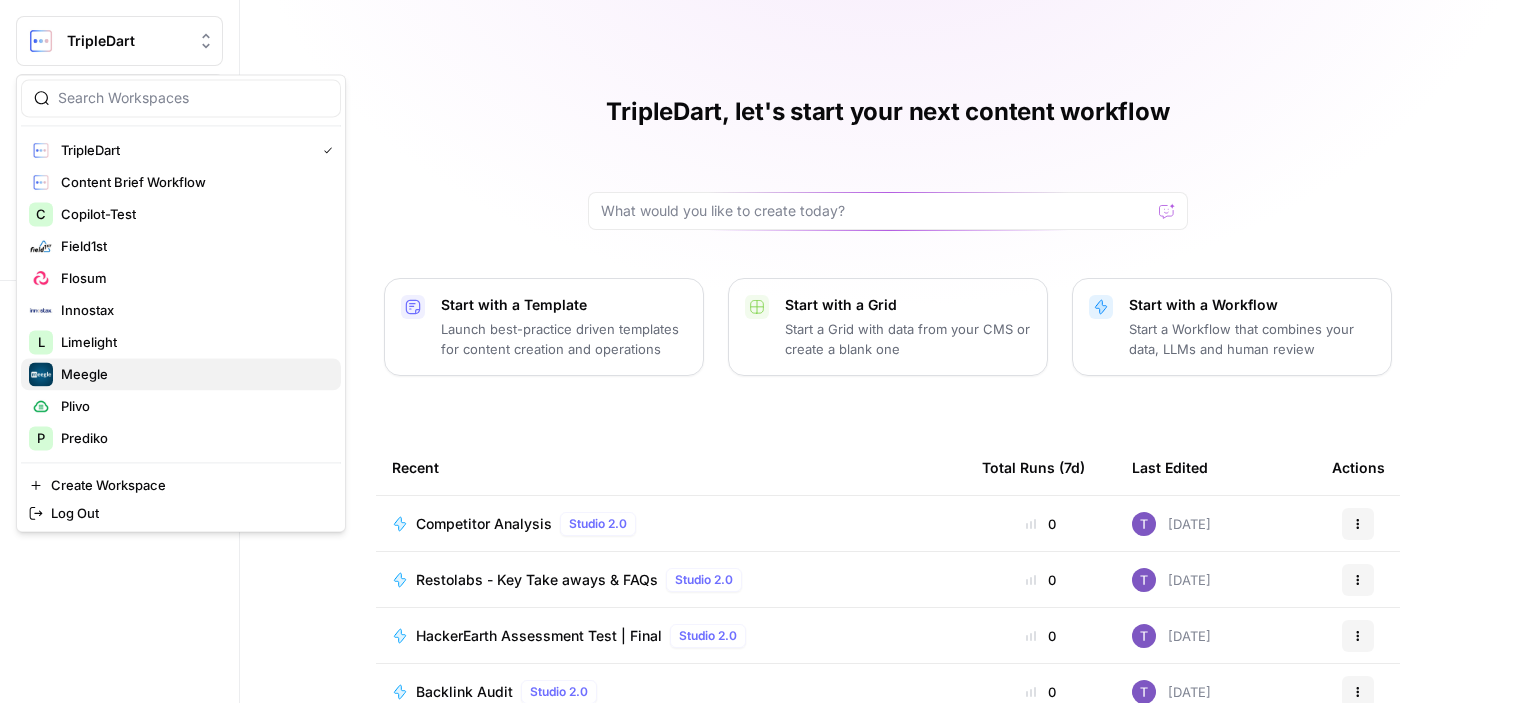 scroll, scrollTop: 100, scrollLeft: 0, axis: vertical 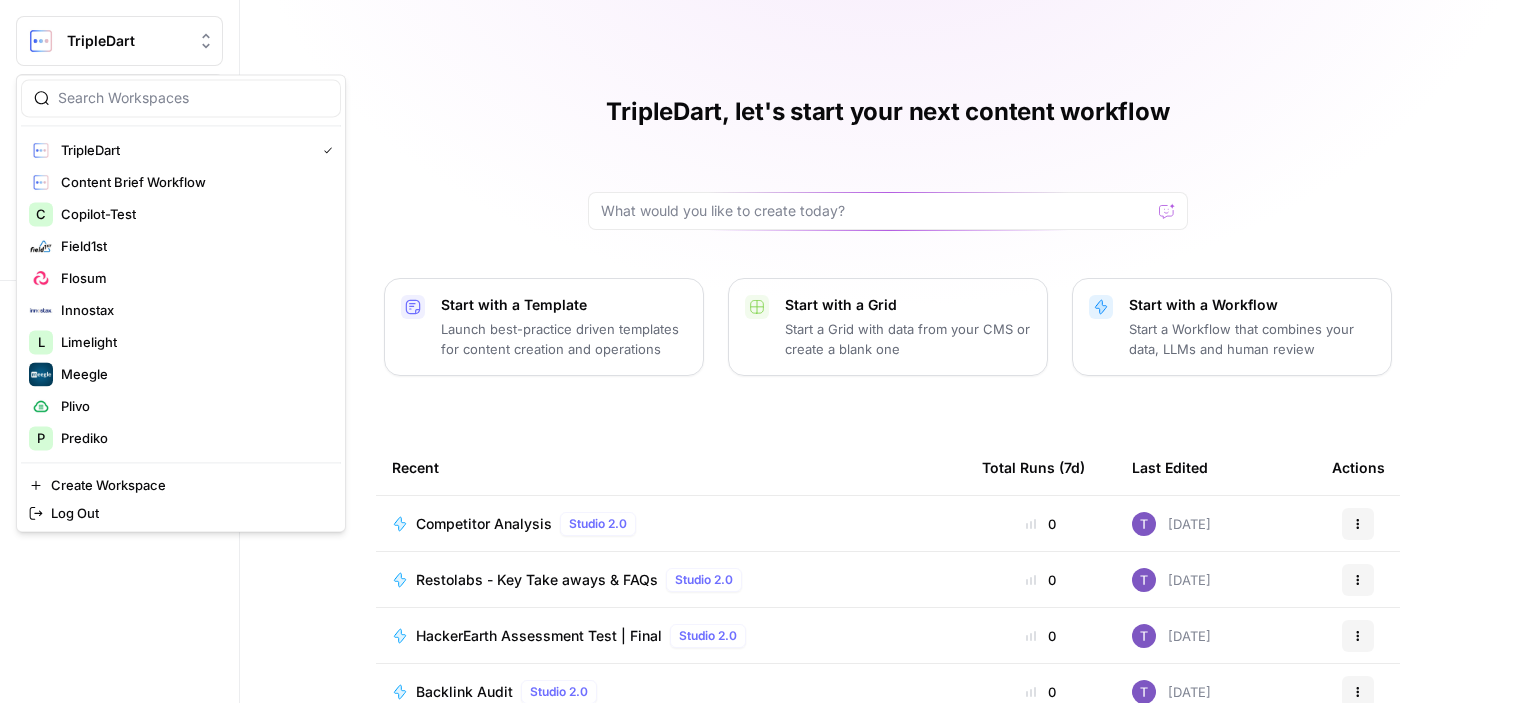 click on "TripleDart, let's start your next content workflow Start with a Template Launch best-practice driven templates for content creation and operations Start with a Grid Start a Grid with data from your CMS or create a blank one Start with a Workflow Start a Workflow that combines your data, LLMs and human review Recent Total Runs (7d) Last Edited Actions Competitor Analysis Studio 2.0 0 [DATE] Actions Restolabs - Key Take aways & FAQs Studio 2.0 0 [DATE] Actions HackerEarth Assessment Test | Final Studio 2.0 0 [DATE] Actions Backlink Audit Studio 2.0 0 [DATE] Actions Comparison pages Studio 2.0 0 [DATE] Actions Untitled Studio 2.0 0 [DATE] Actions Job Descriptions Hacker Earth pSEO Studio 2.0 0 [DATE] Actions" at bounding box center (888, 460) 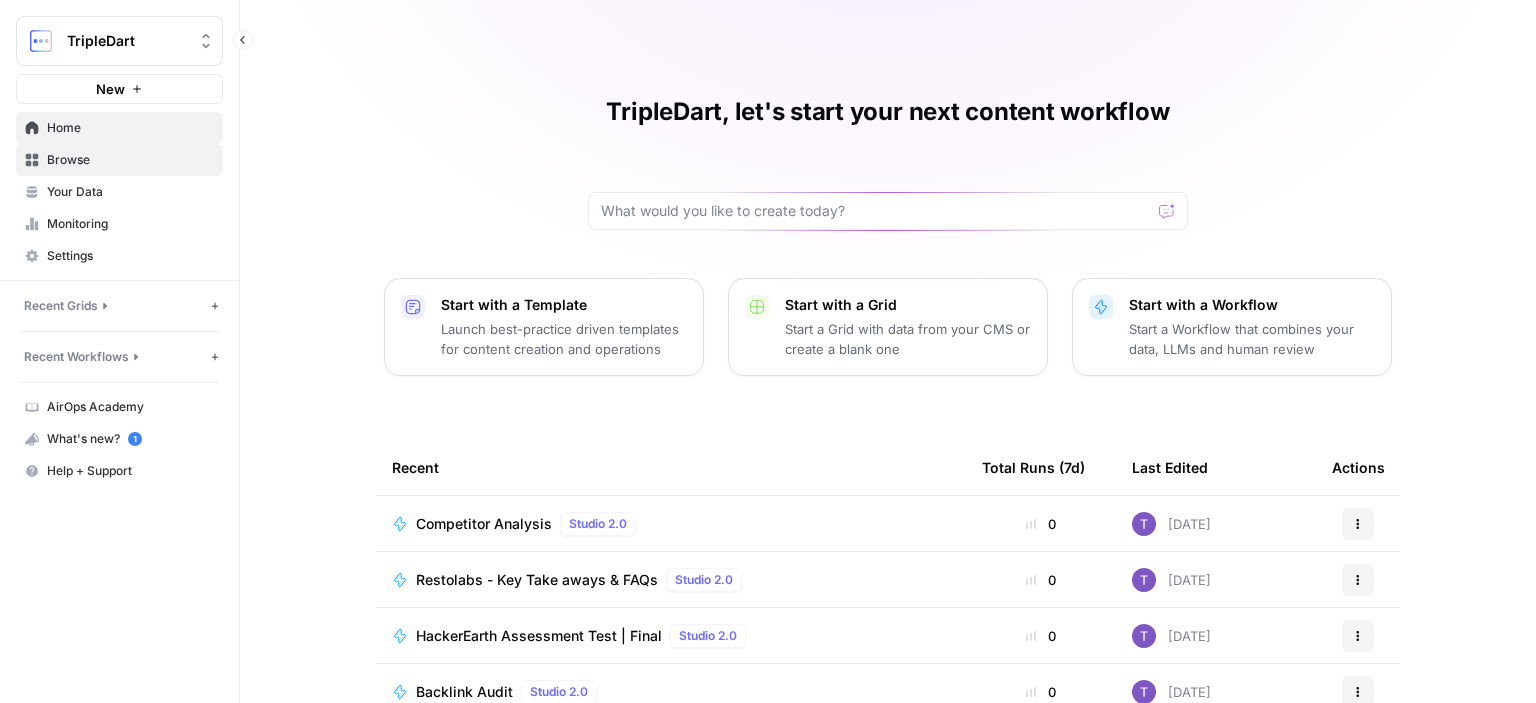click on "Browse" at bounding box center [119, 160] 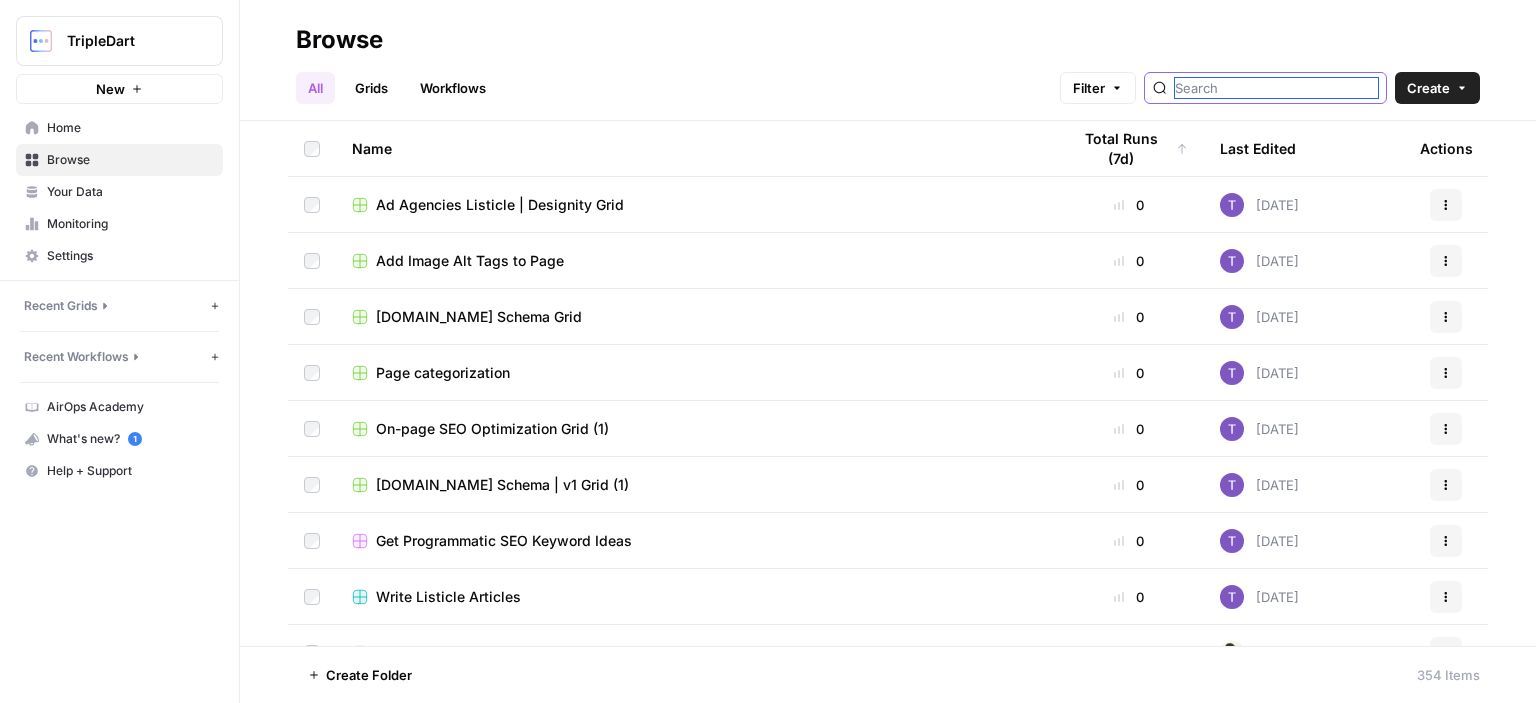 click at bounding box center [1276, 88] 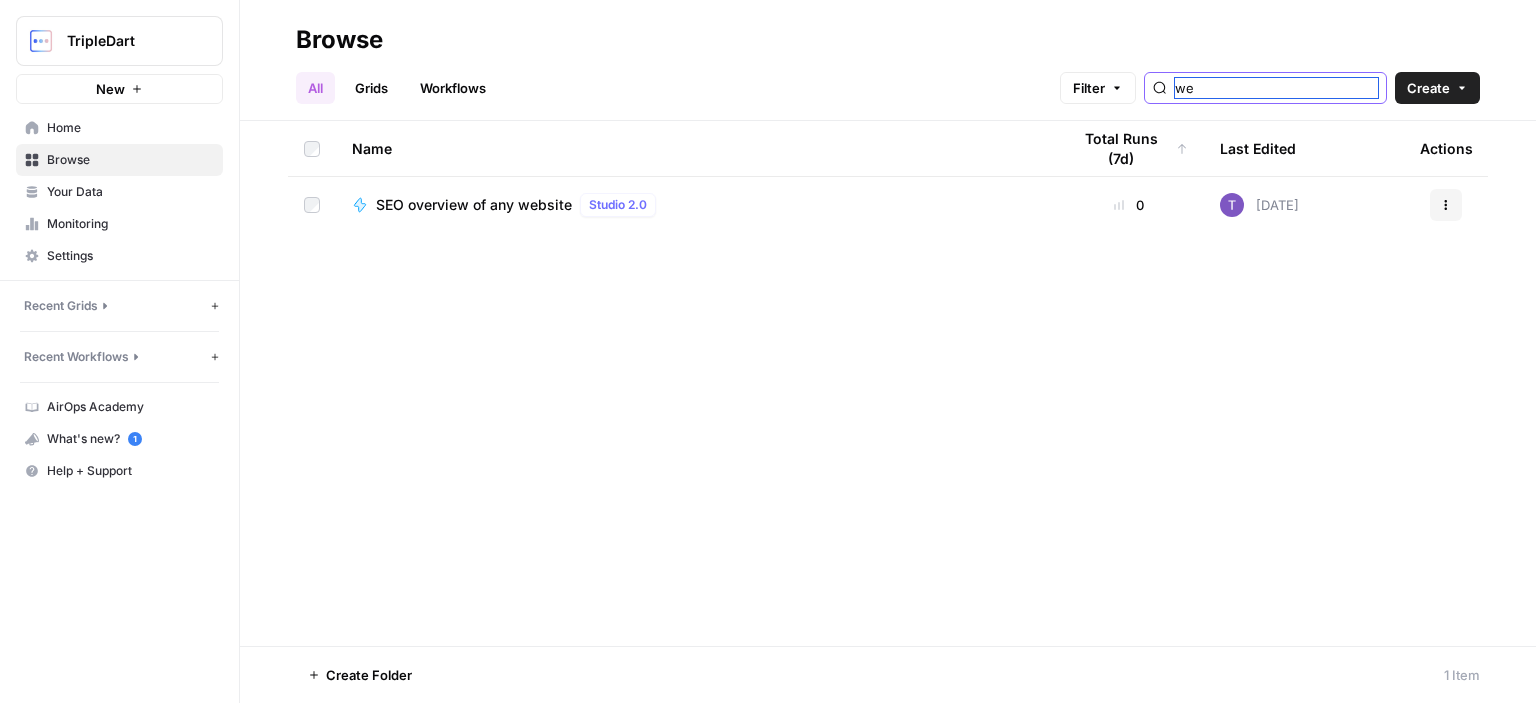 type on "w" 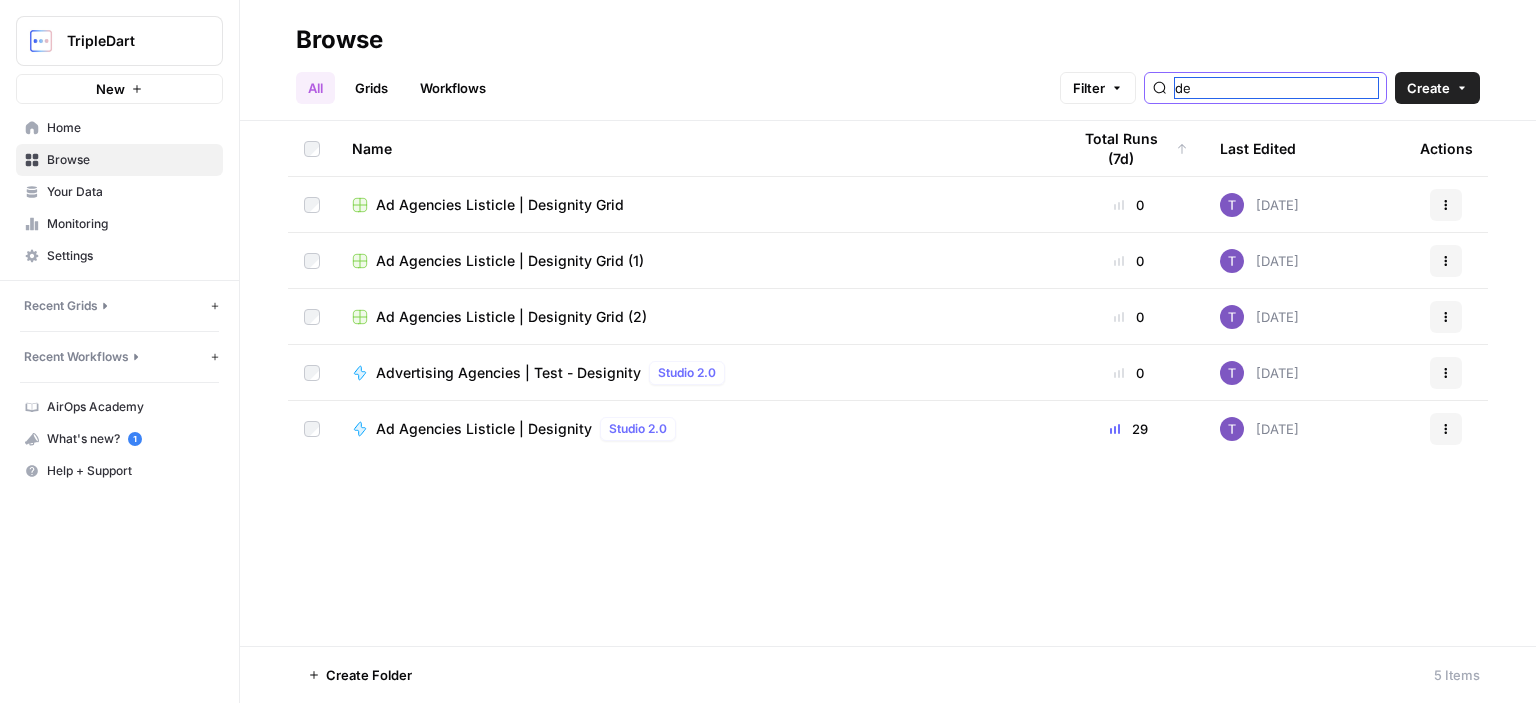type on "d" 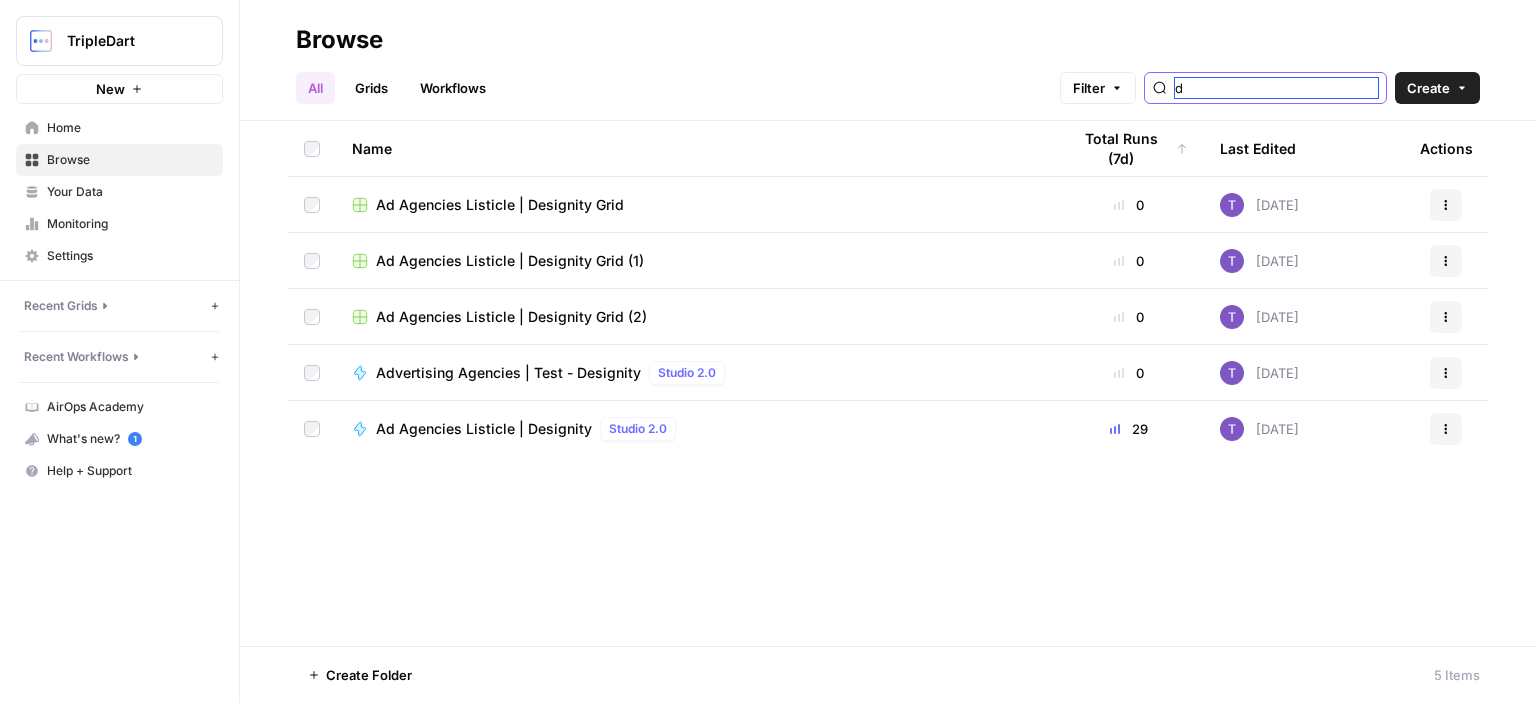 type 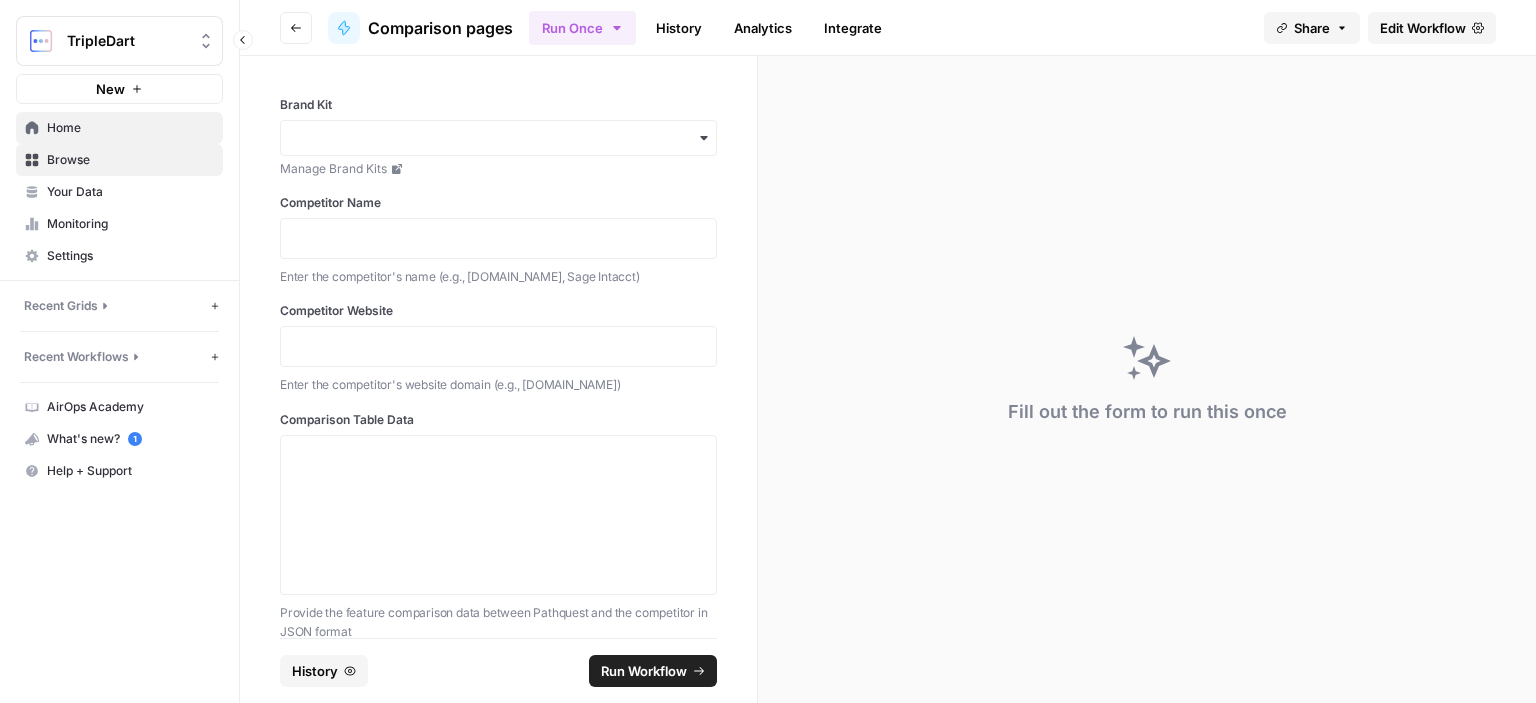 click on "Home" at bounding box center [130, 128] 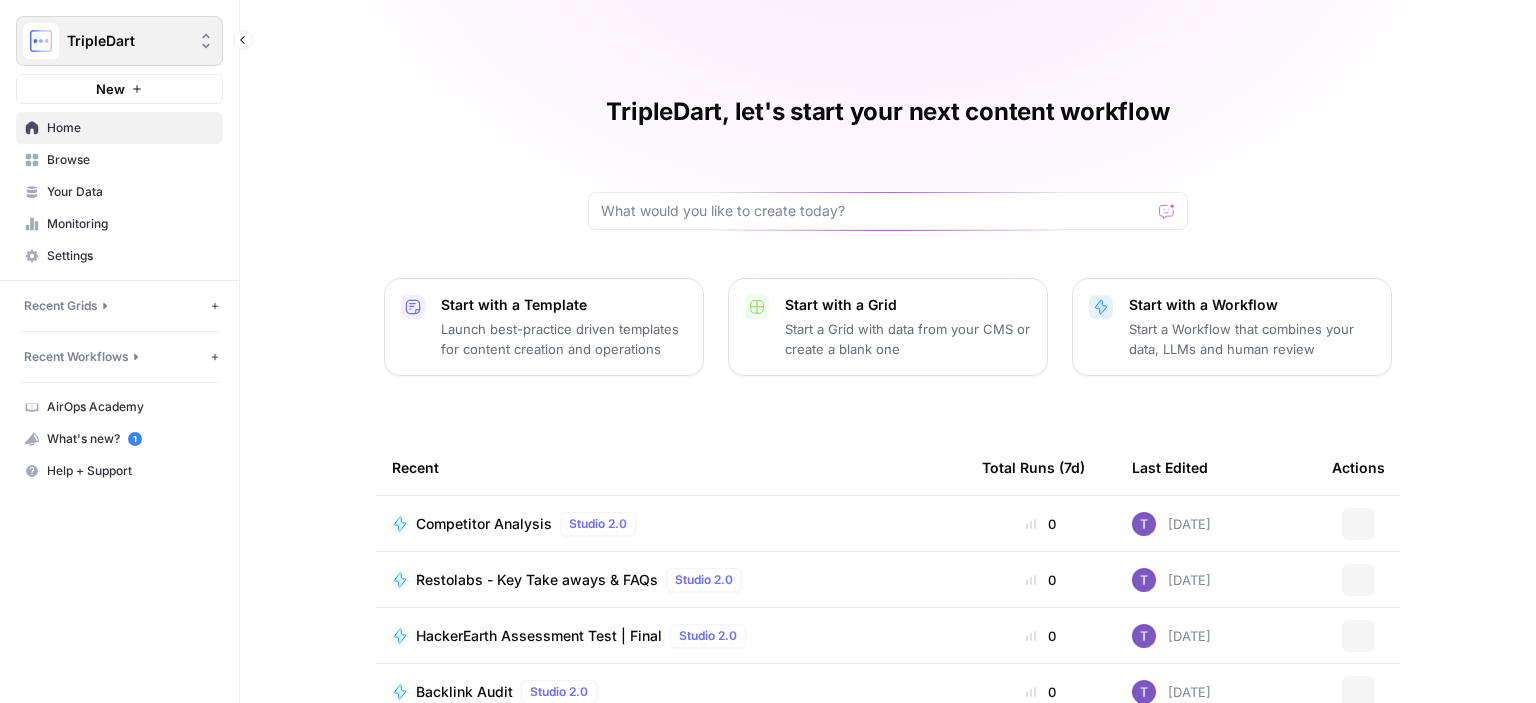 click on "TripleDart" at bounding box center (119, 41) 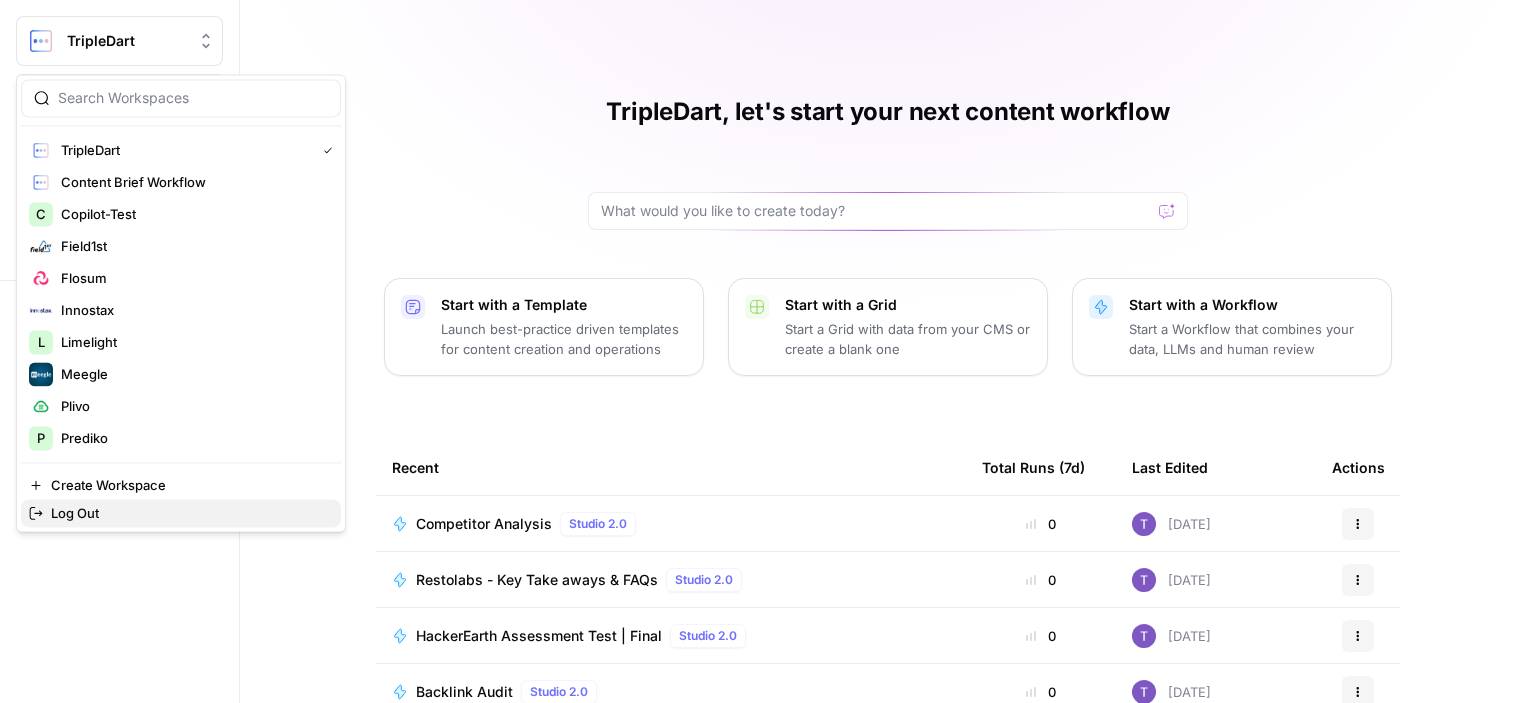 click on "Log Out" at bounding box center (75, 513) 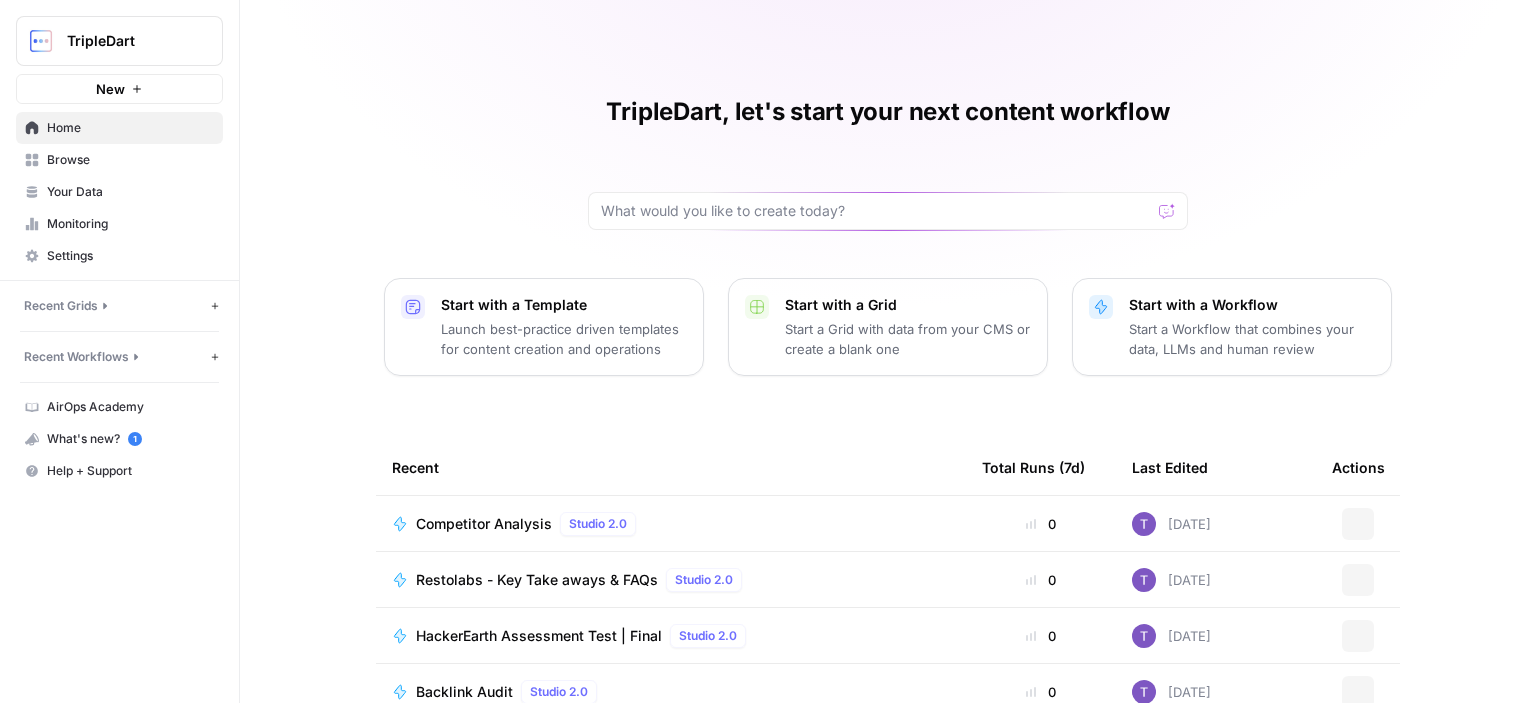 scroll, scrollTop: 0, scrollLeft: 0, axis: both 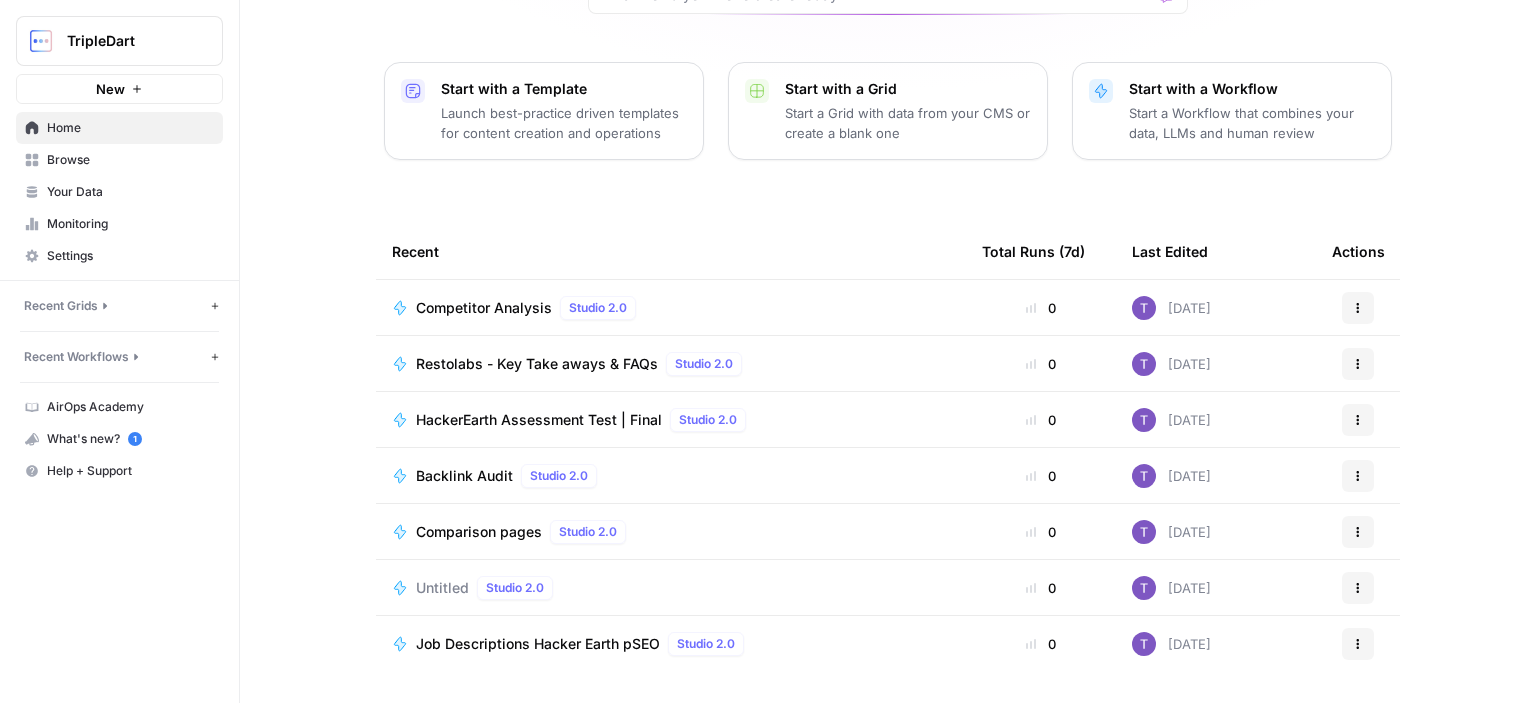 click on "Comparison pages" at bounding box center [479, 532] 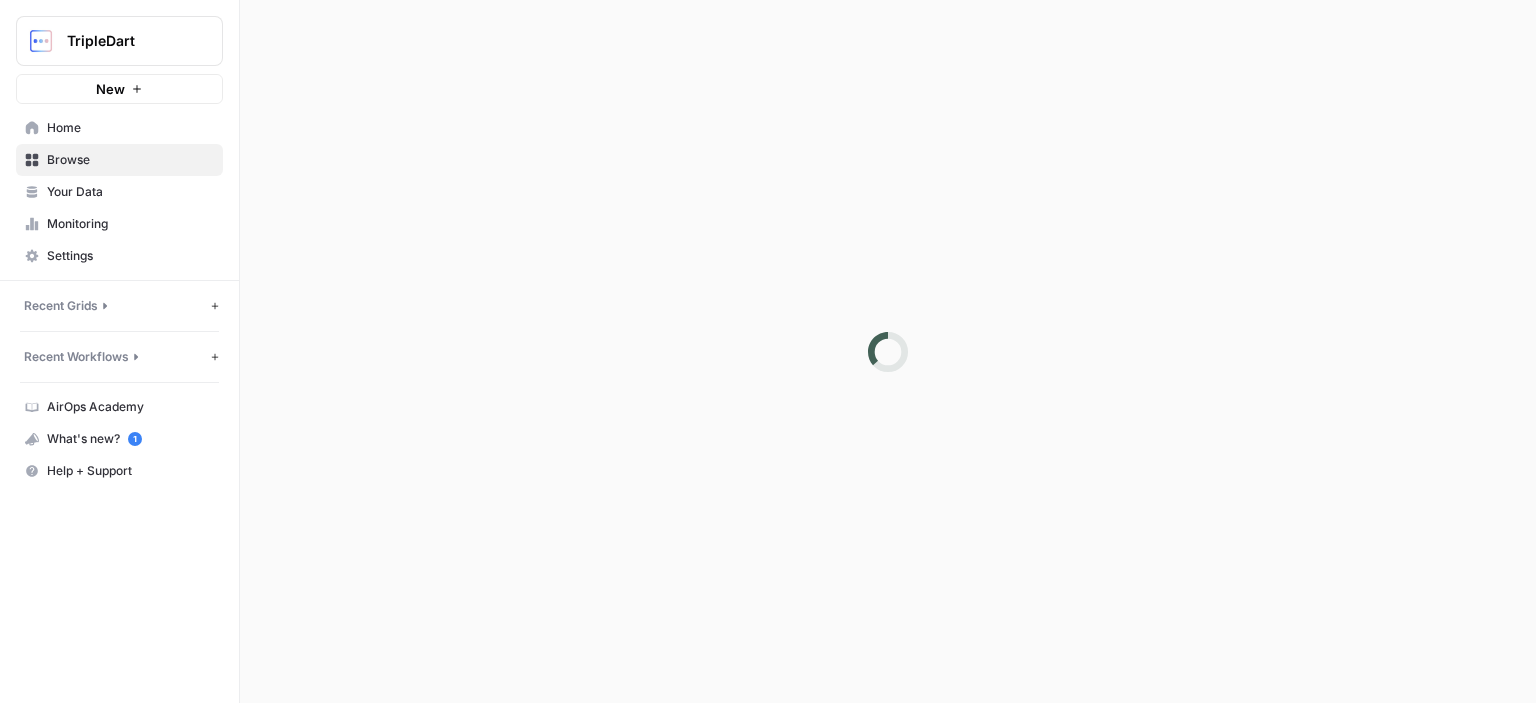 scroll, scrollTop: 0, scrollLeft: 0, axis: both 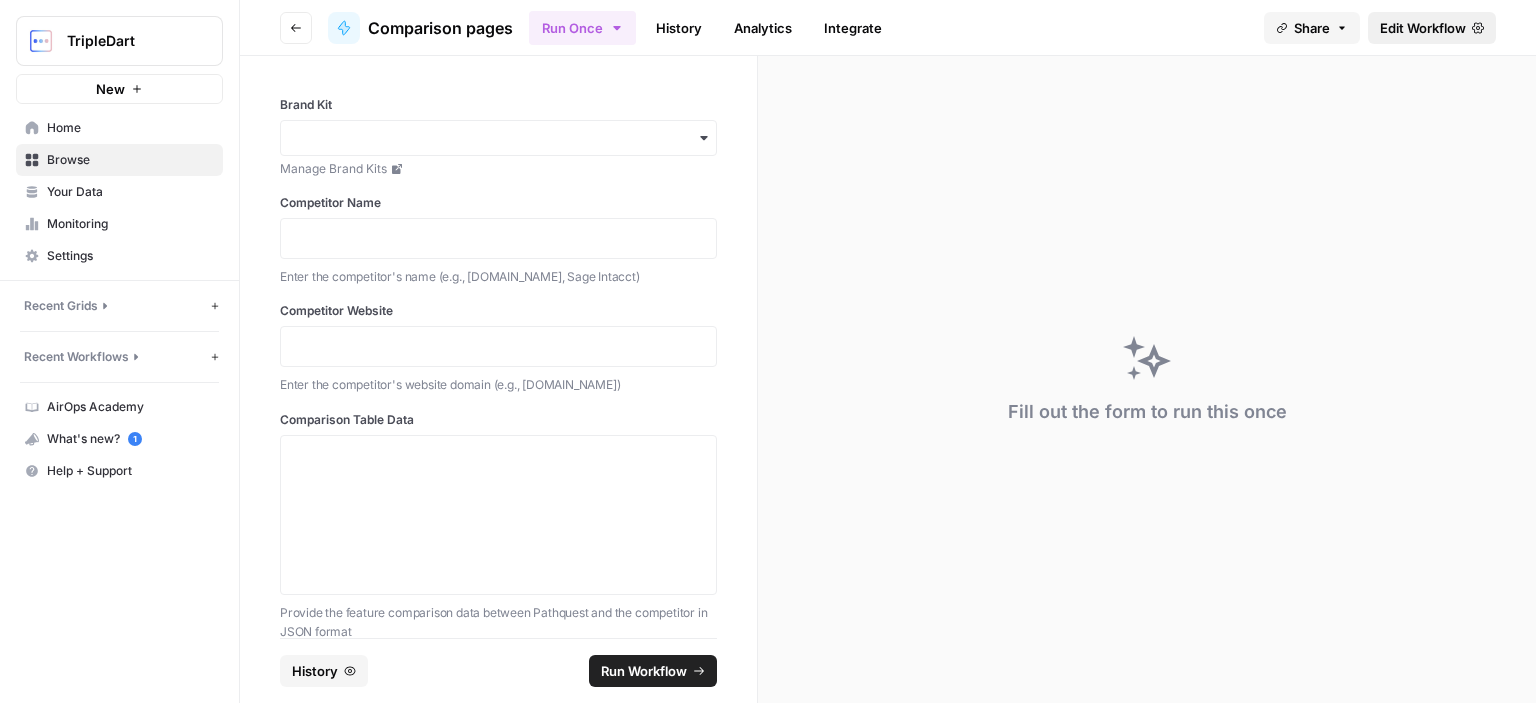 click on "Edit Workflow" at bounding box center (1423, 28) 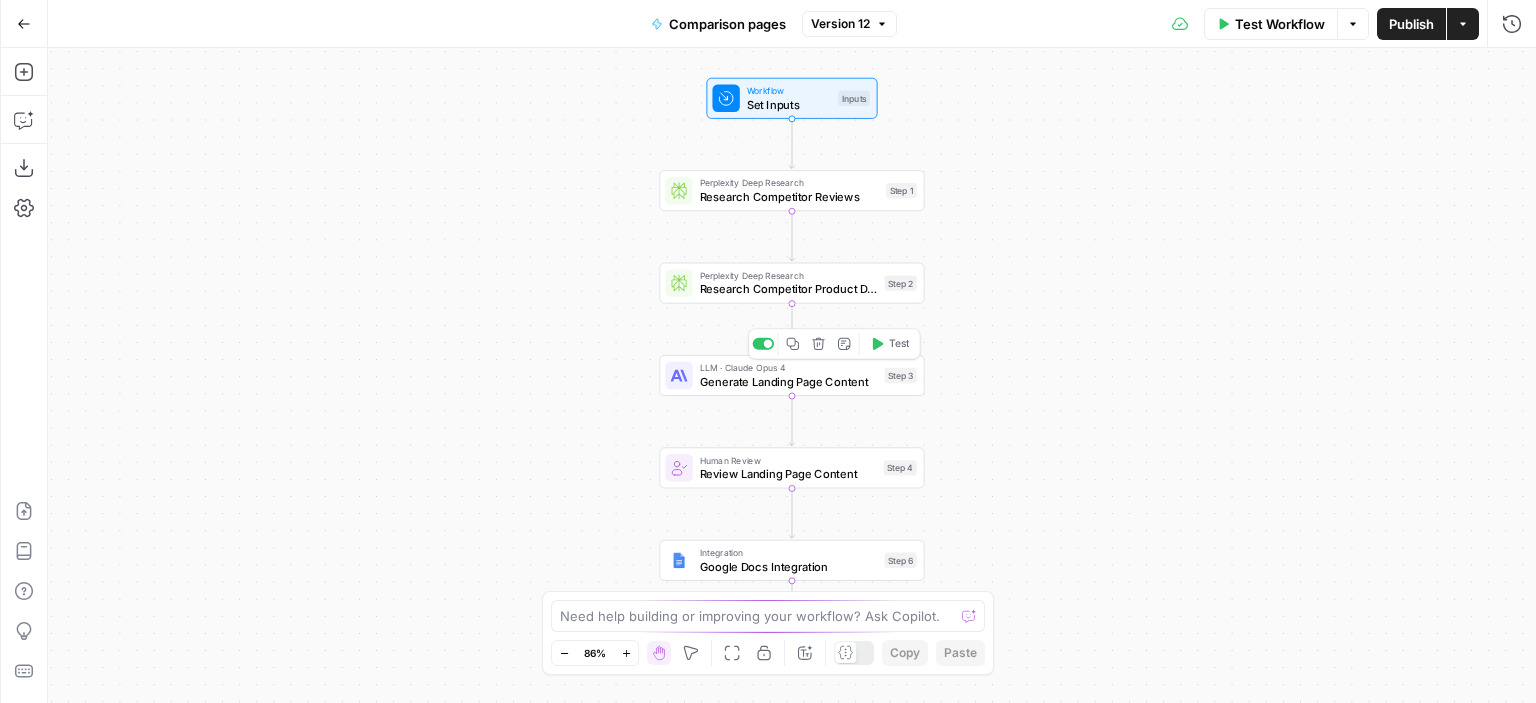 click on "Generate Landing Page Content" at bounding box center (789, 381) 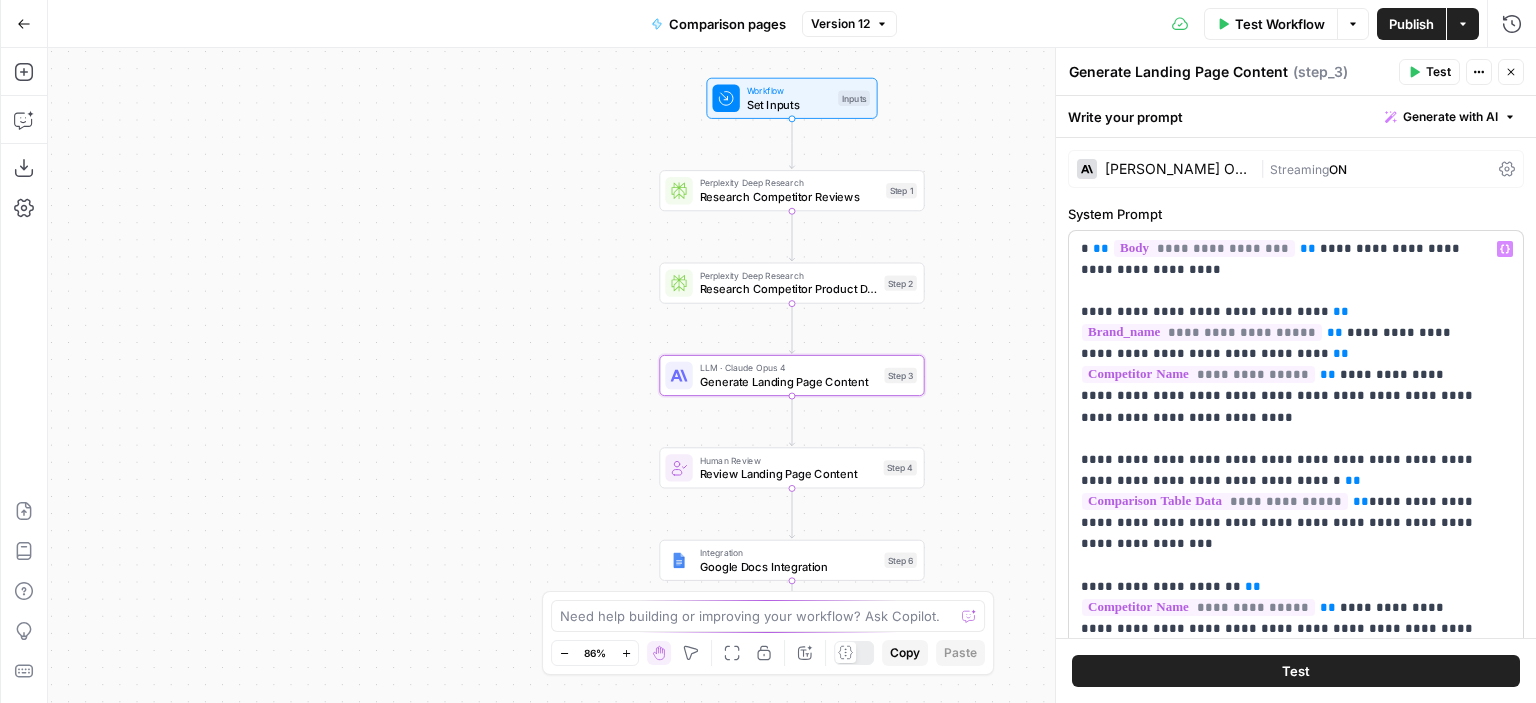 scroll, scrollTop: 1600, scrollLeft: 0, axis: vertical 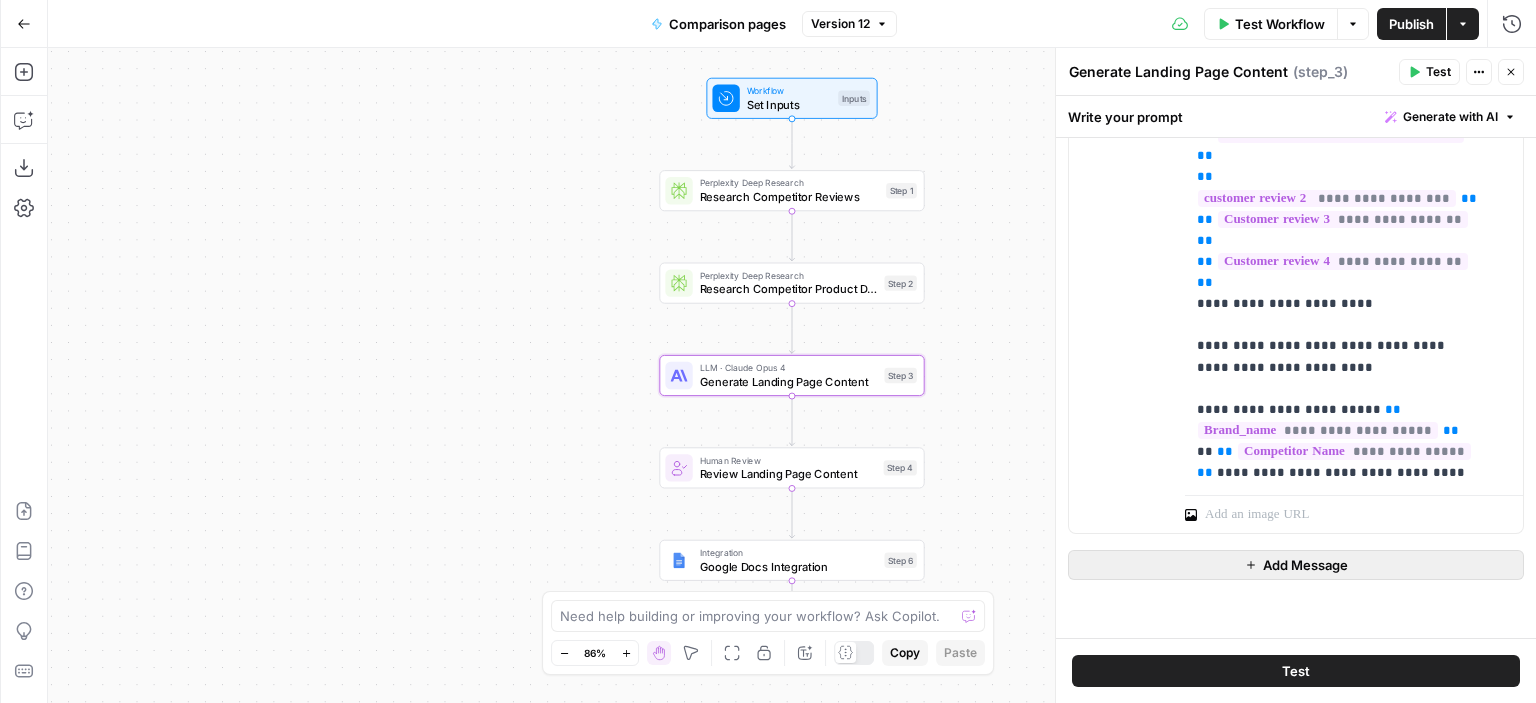 click on "Add Message" at bounding box center (1305, 565) 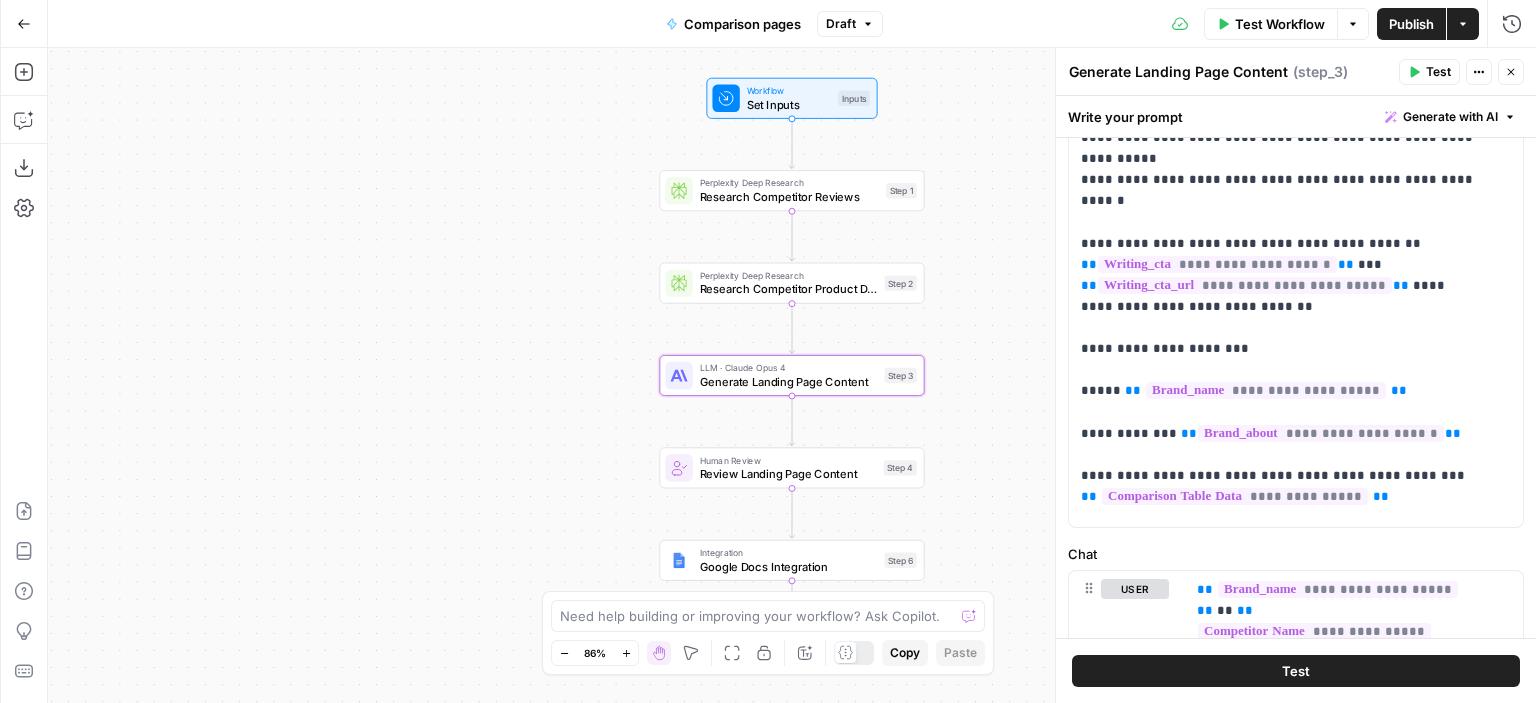 scroll, scrollTop: 517, scrollLeft: 0, axis: vertical 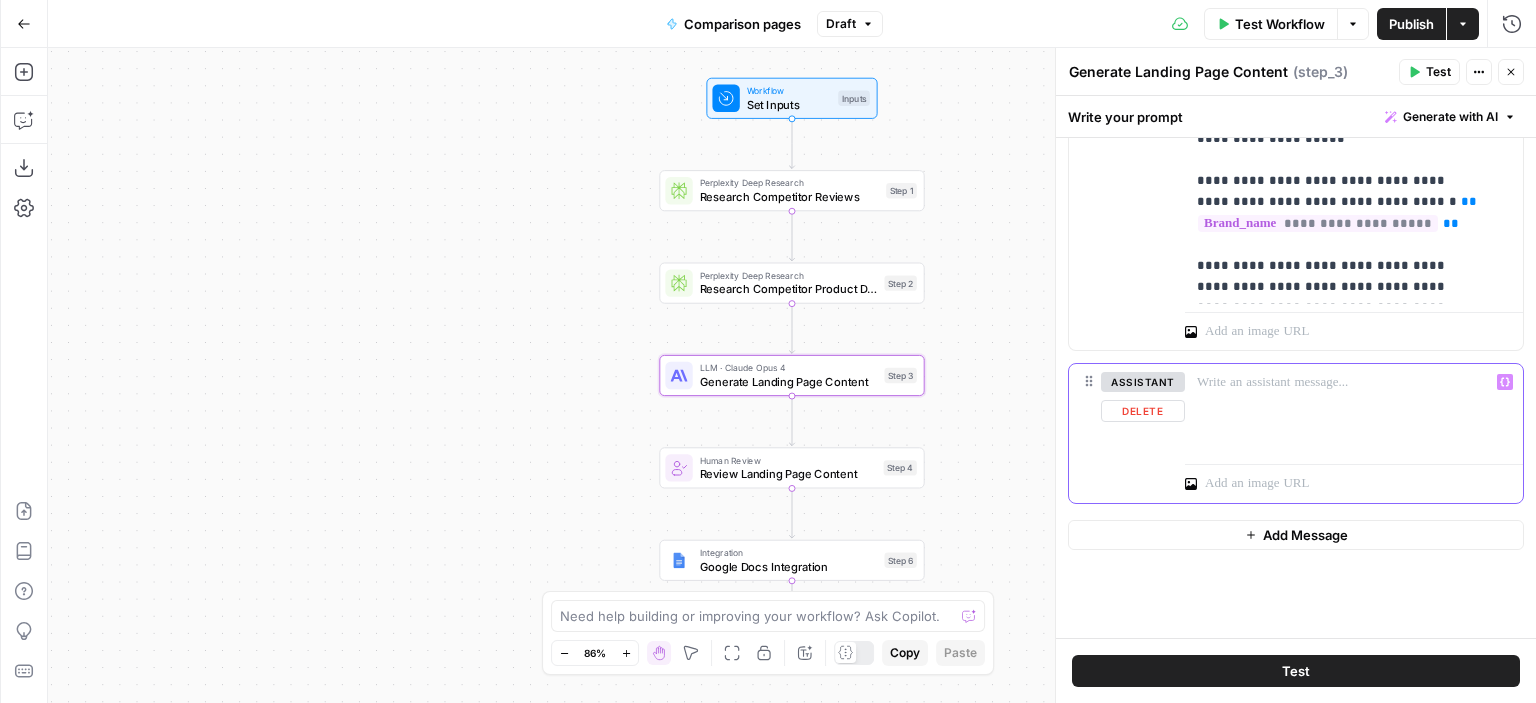 click at bounding box center [1354, 382] 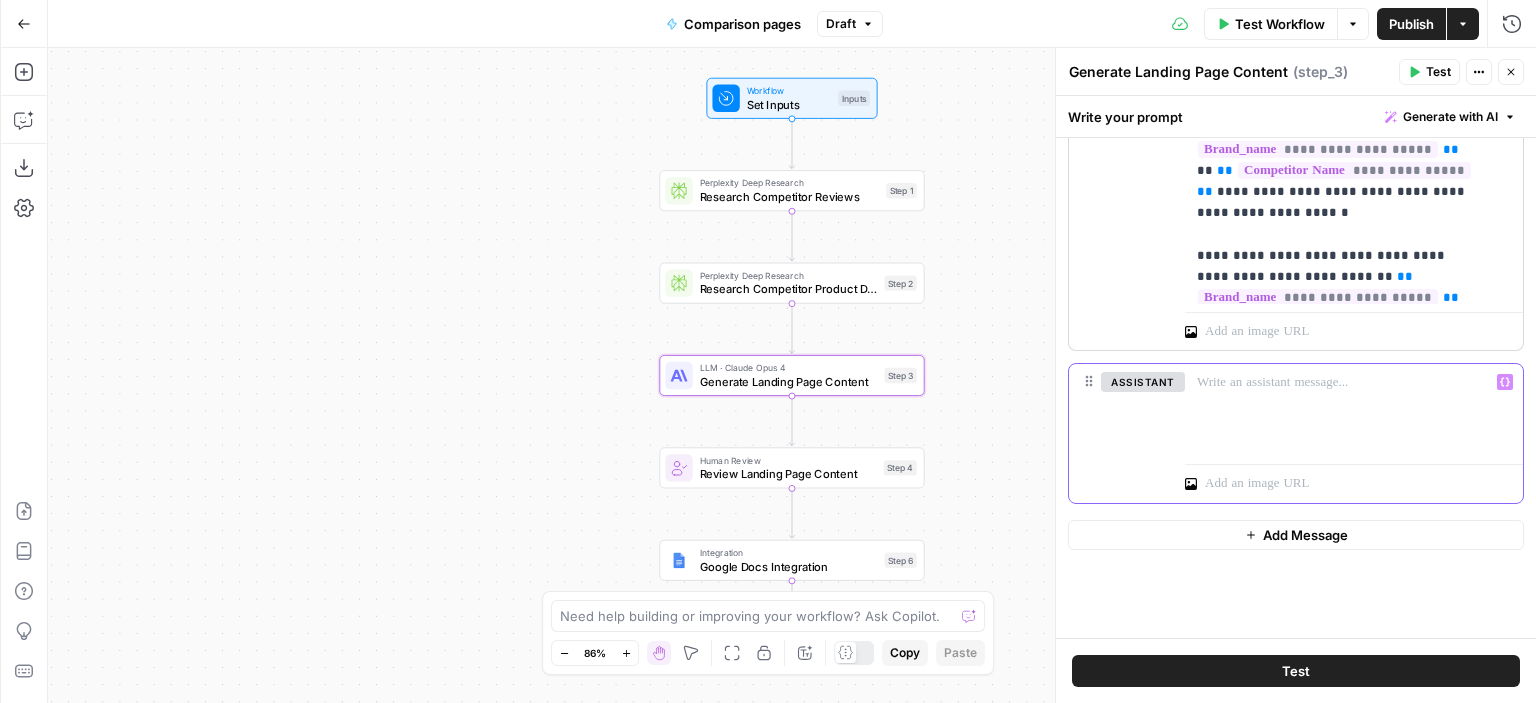 scroll, scrollTop: 92, scrollLeft: 0, axis: vertical 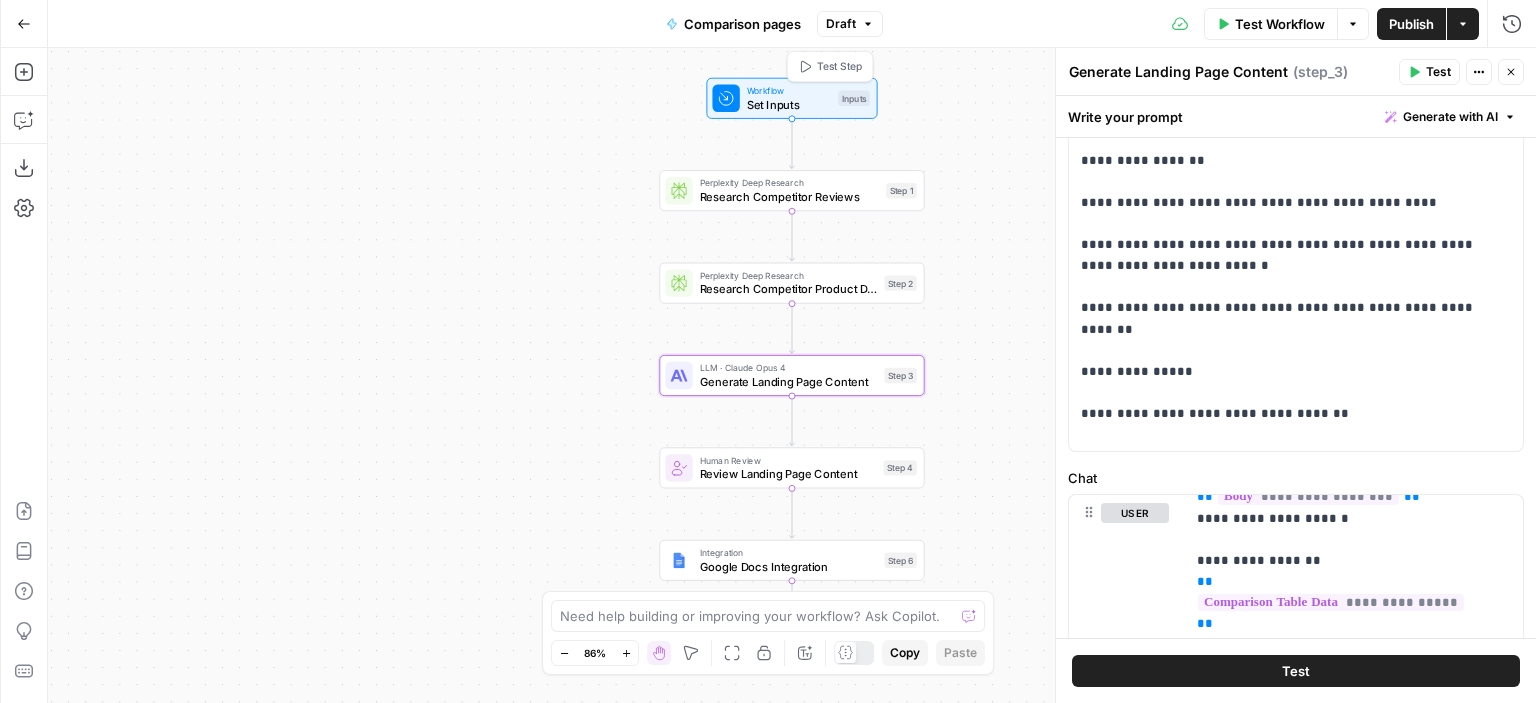 click on "Set Inputs" at bounding box center [789, 104] 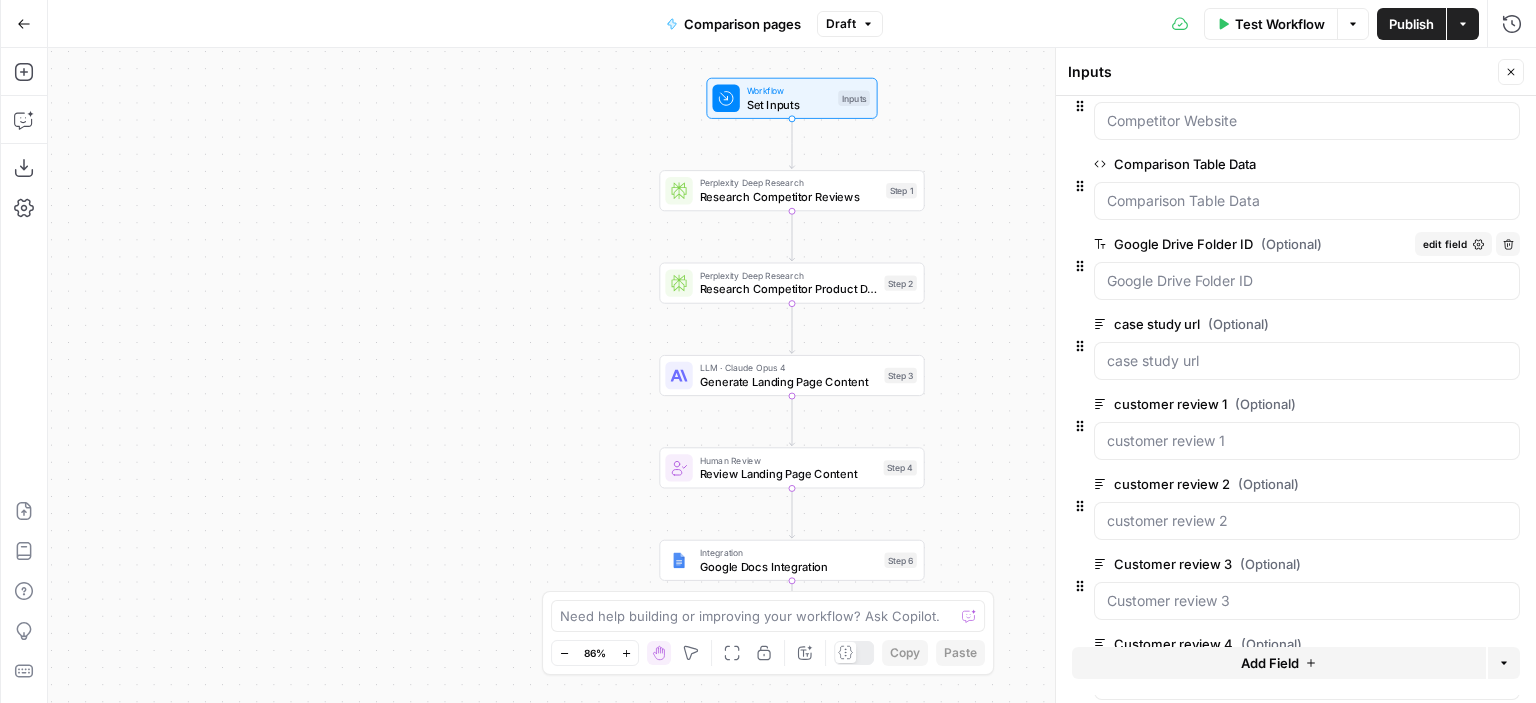 scroll, scrollTop: 276, scrollLeft: 0, axis: vertical 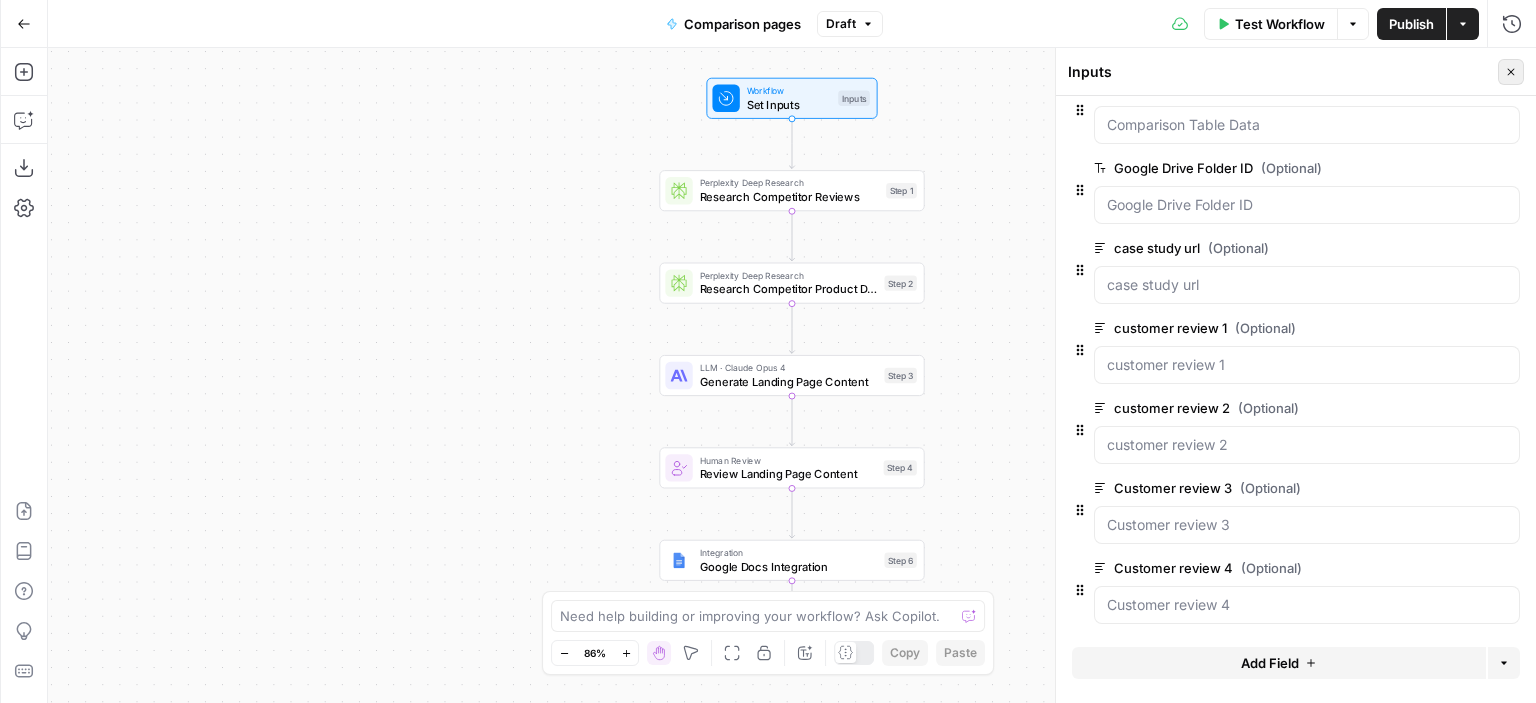 click on "Close" at bounding box center [1511, 72] 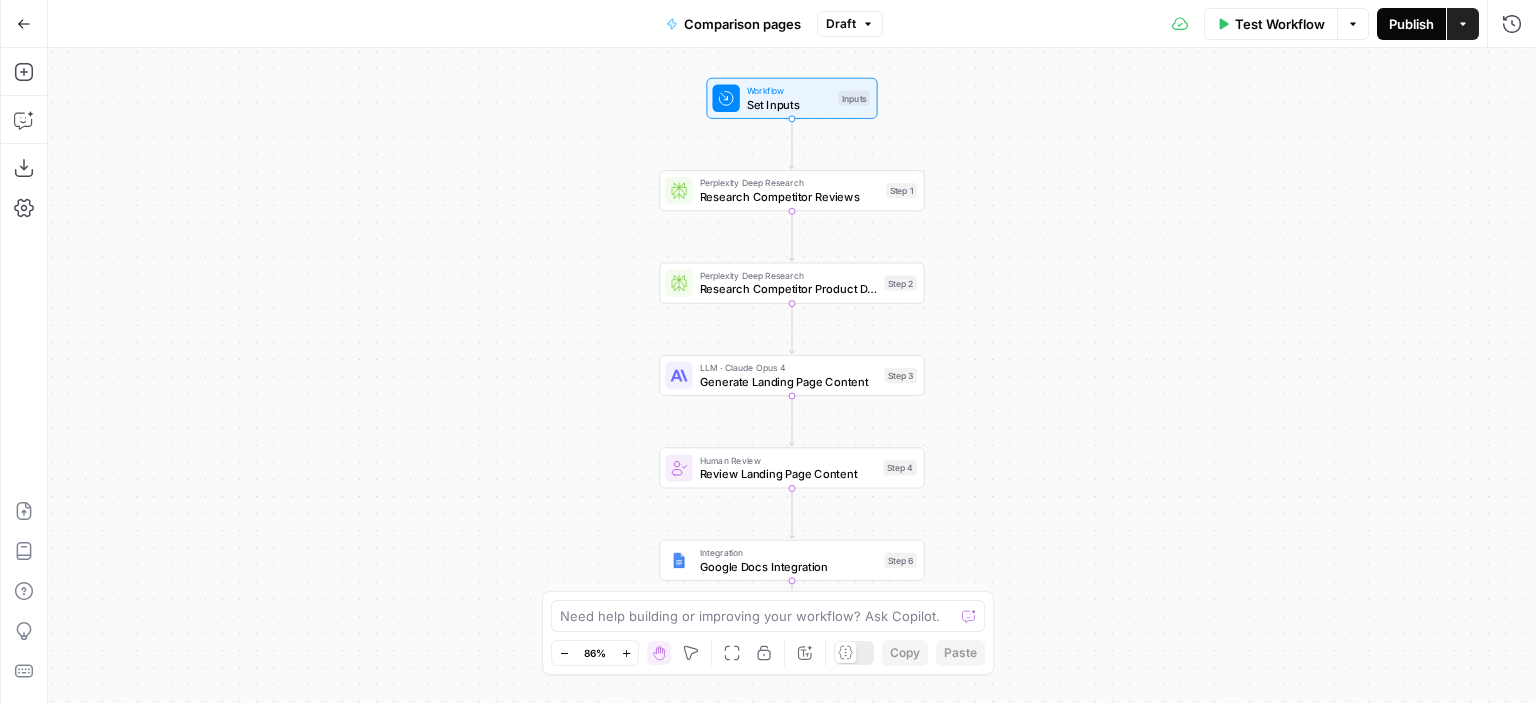 click on "Publish" at bounding box center [1411, 24] 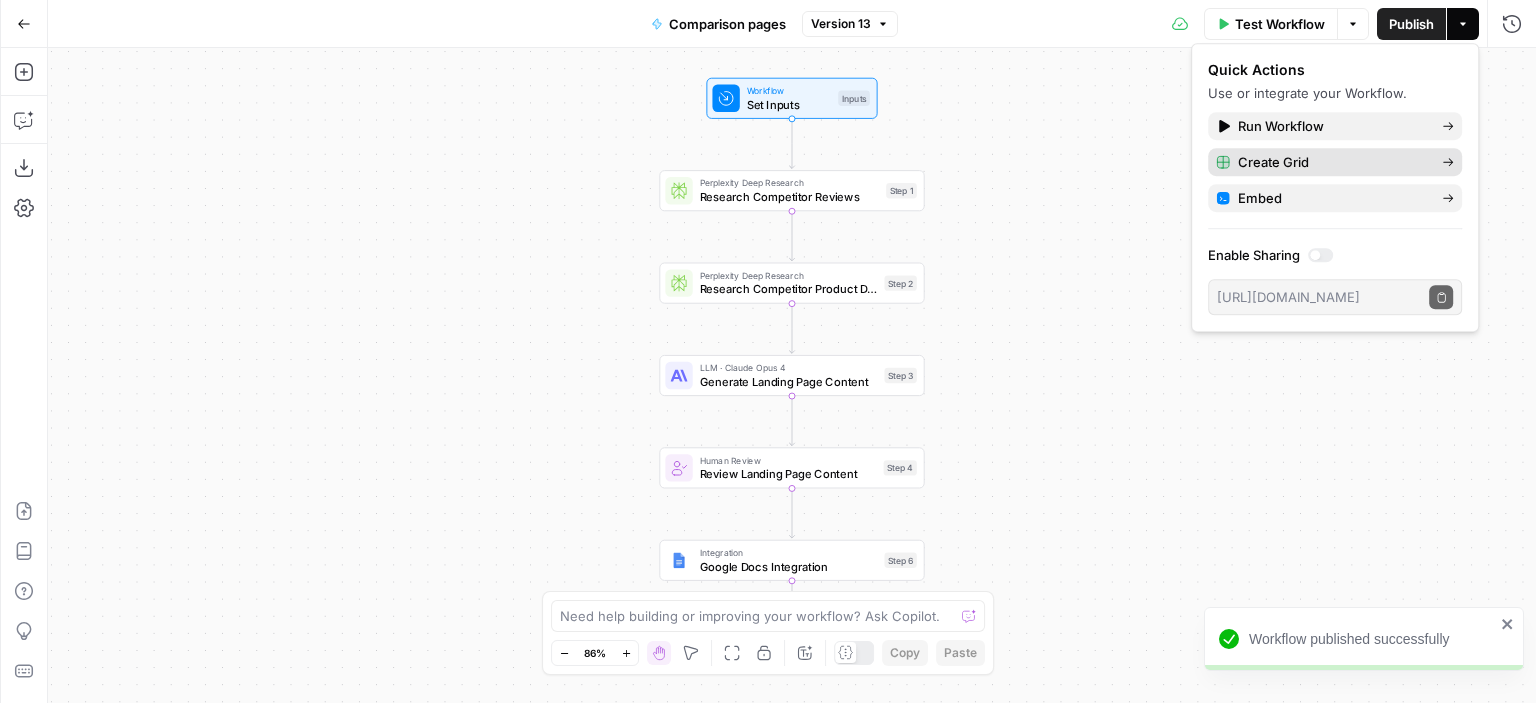 drag, startPoint x: 1287, startPoint y: 162, endPoint x: 1535, endPoint y: 383, distance: 332.1822 